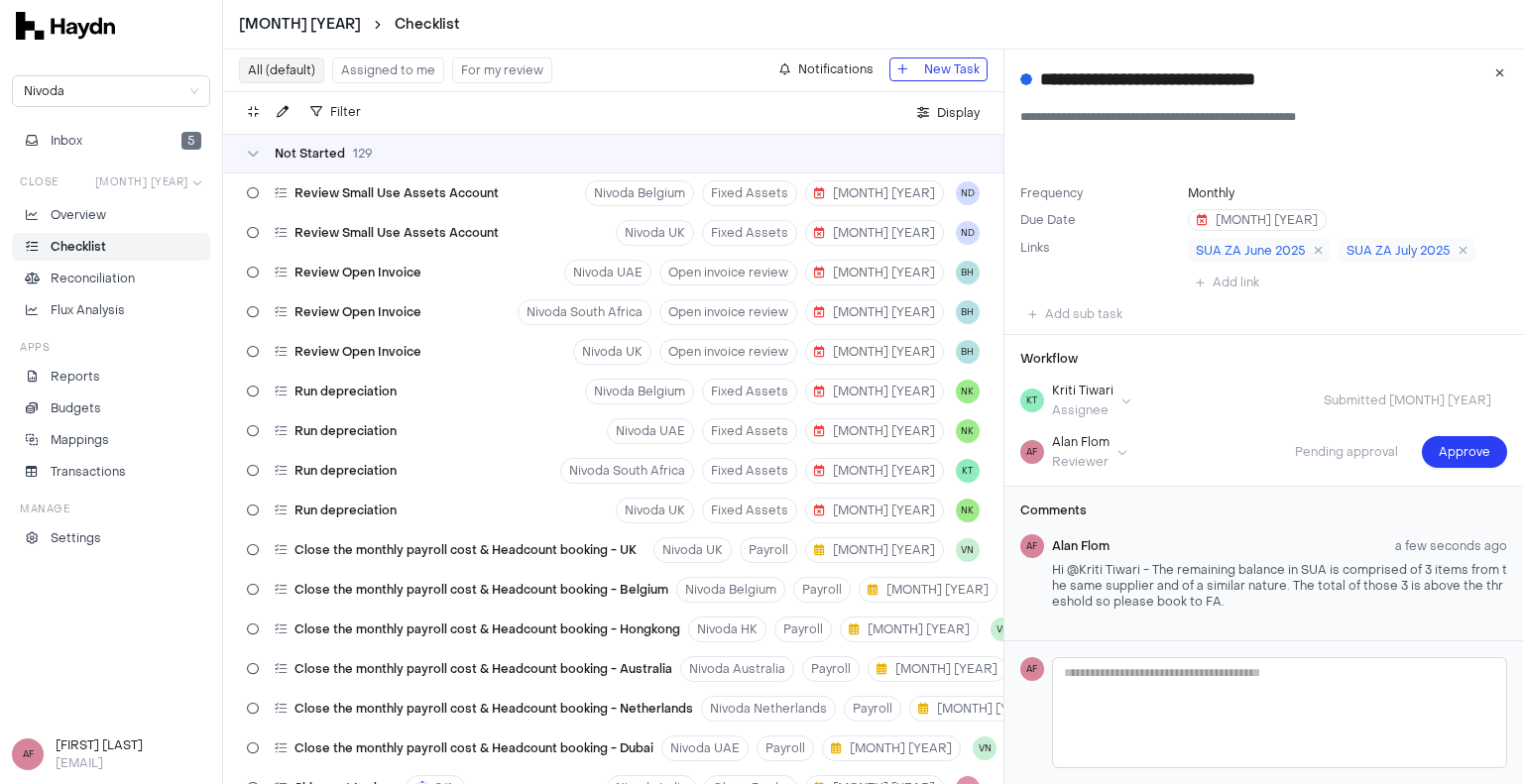 scroll, scrollTop: 0, scrollLeft: 0, axis: both 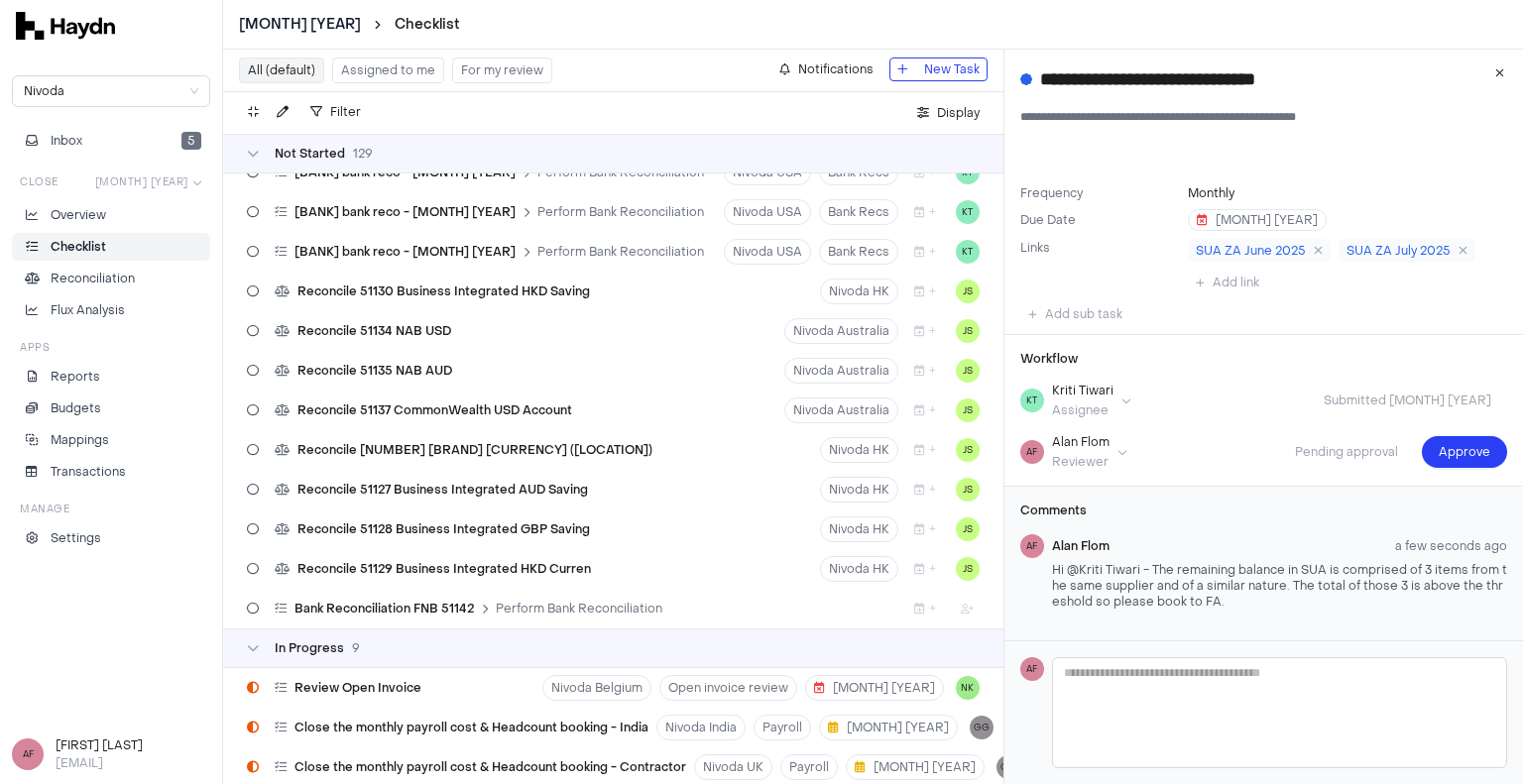 click on "Assigned to me" at bounding box center [388, 70] 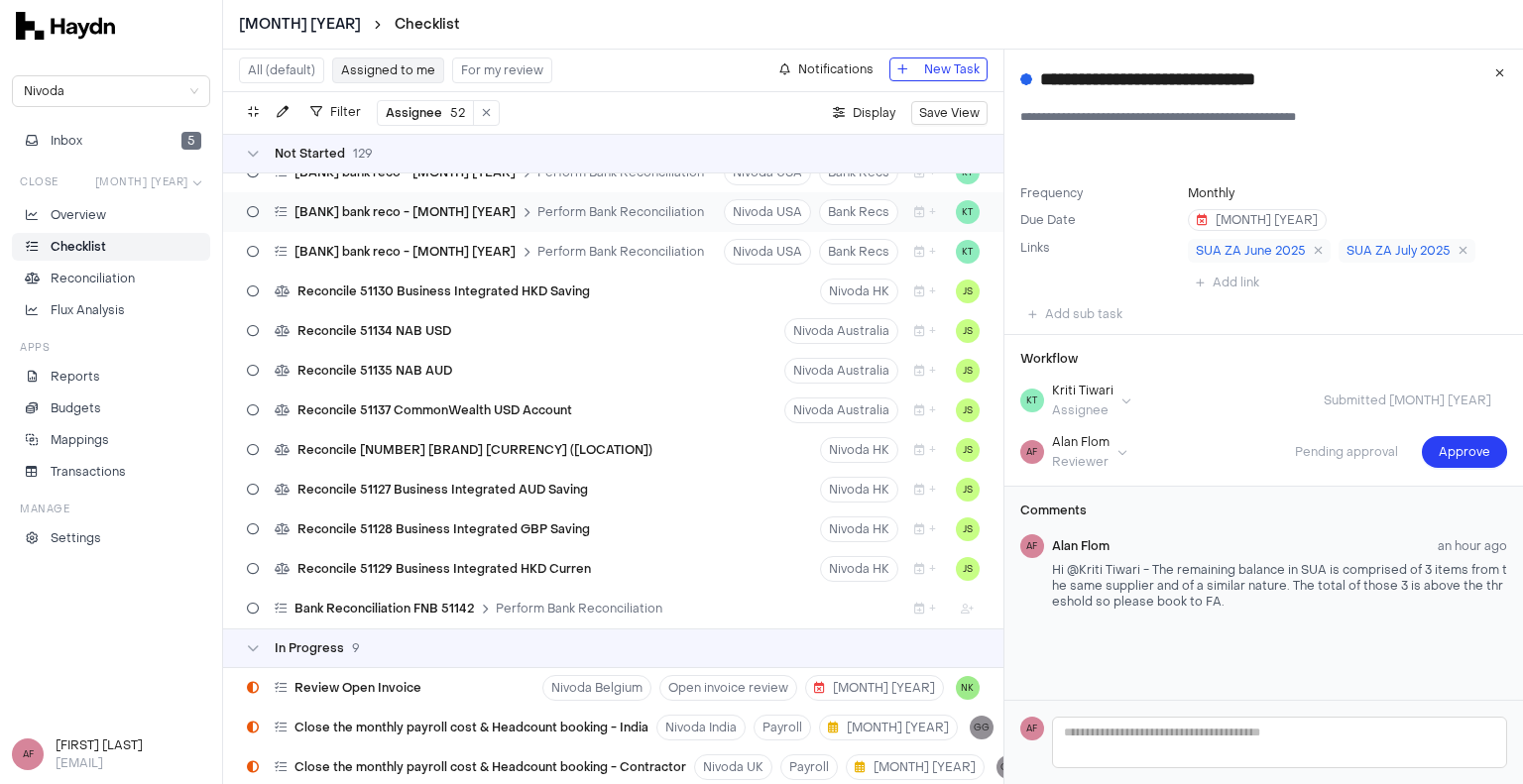 type 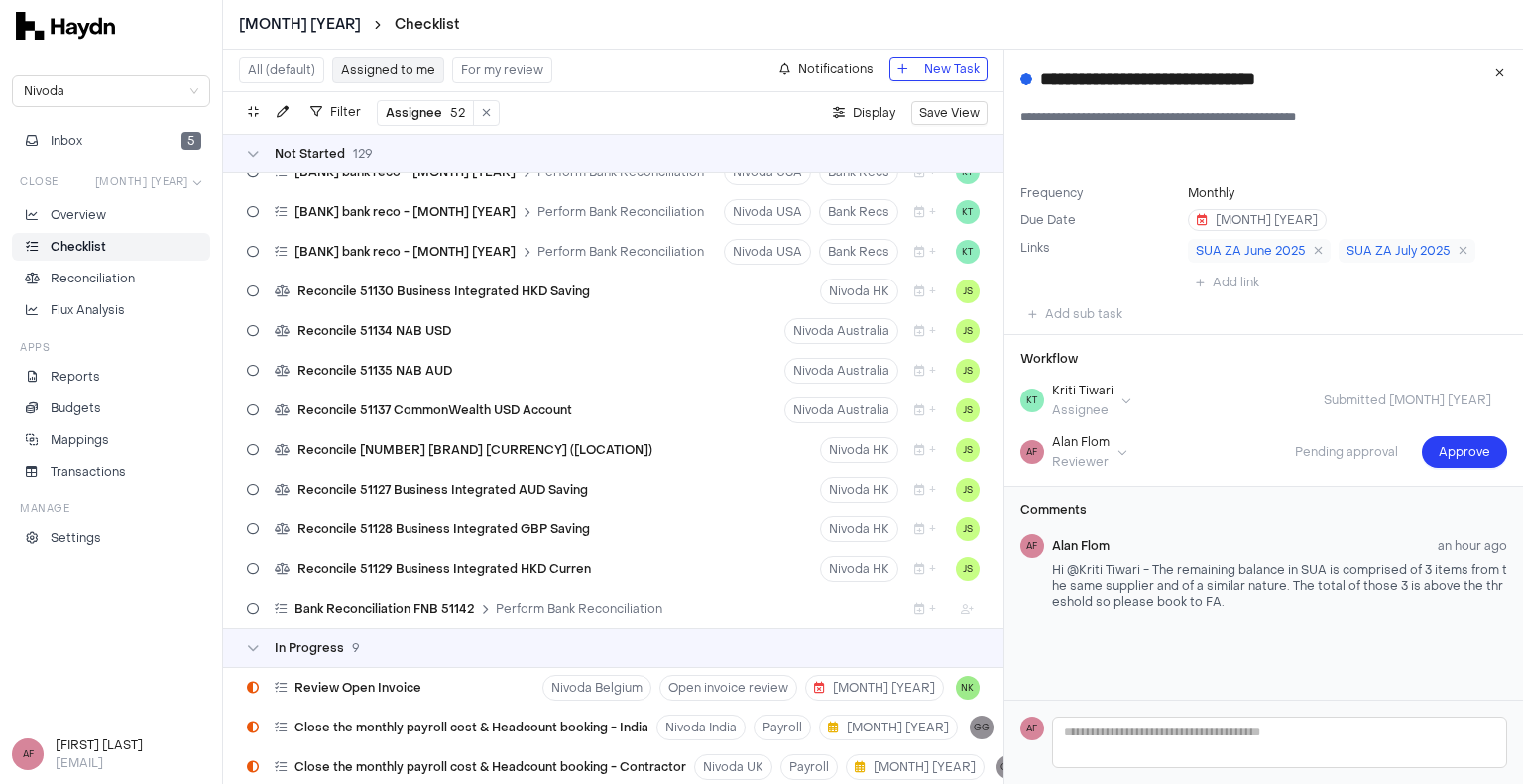 scroll, scrollTop: 0, scrollLeft: 0, axis: both 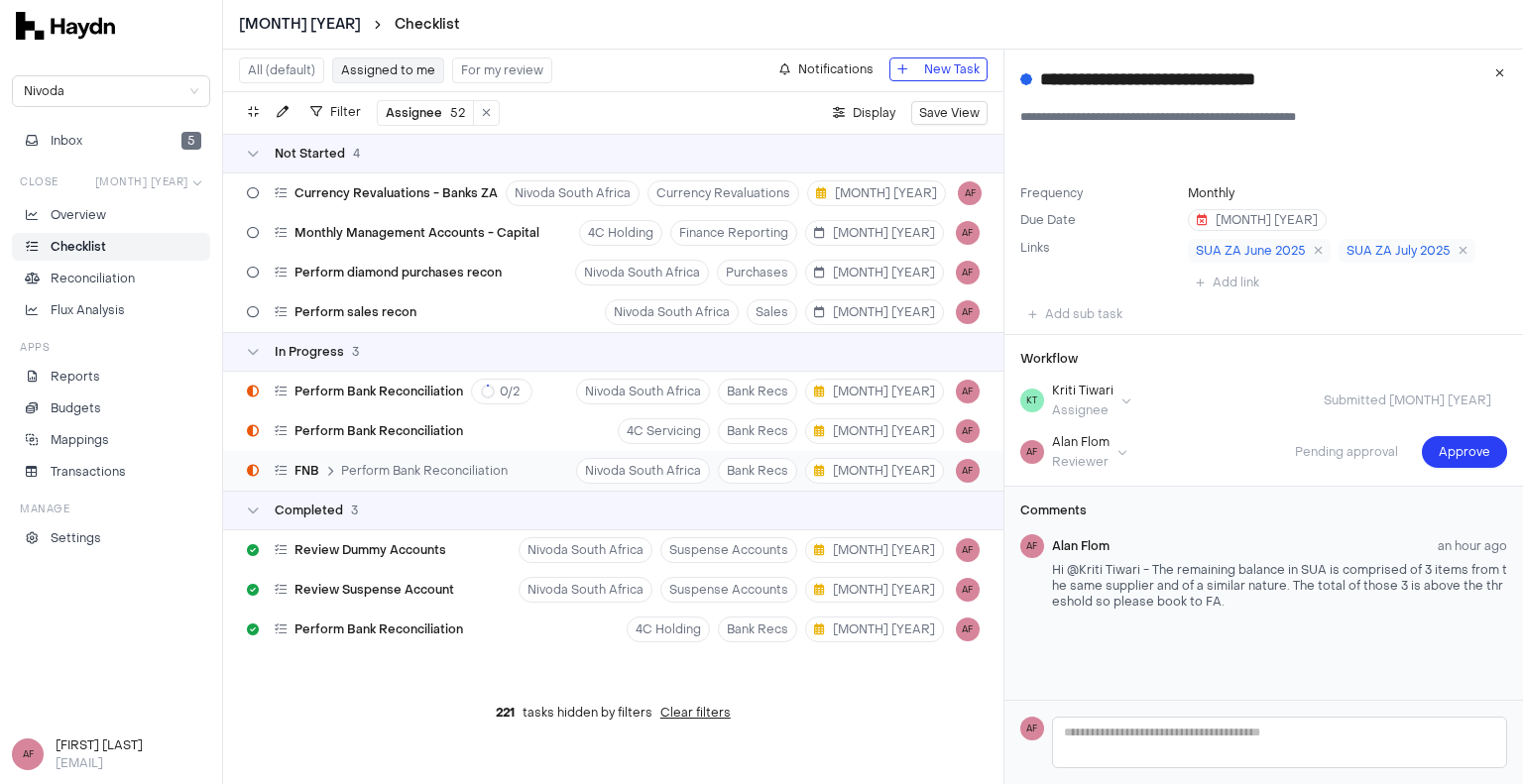 click on "[BANK] [NUMBER] Hour had no activity. Reconciled [MONTH]/[DAY]/[YEAR]." at bounding box center [613, 471] 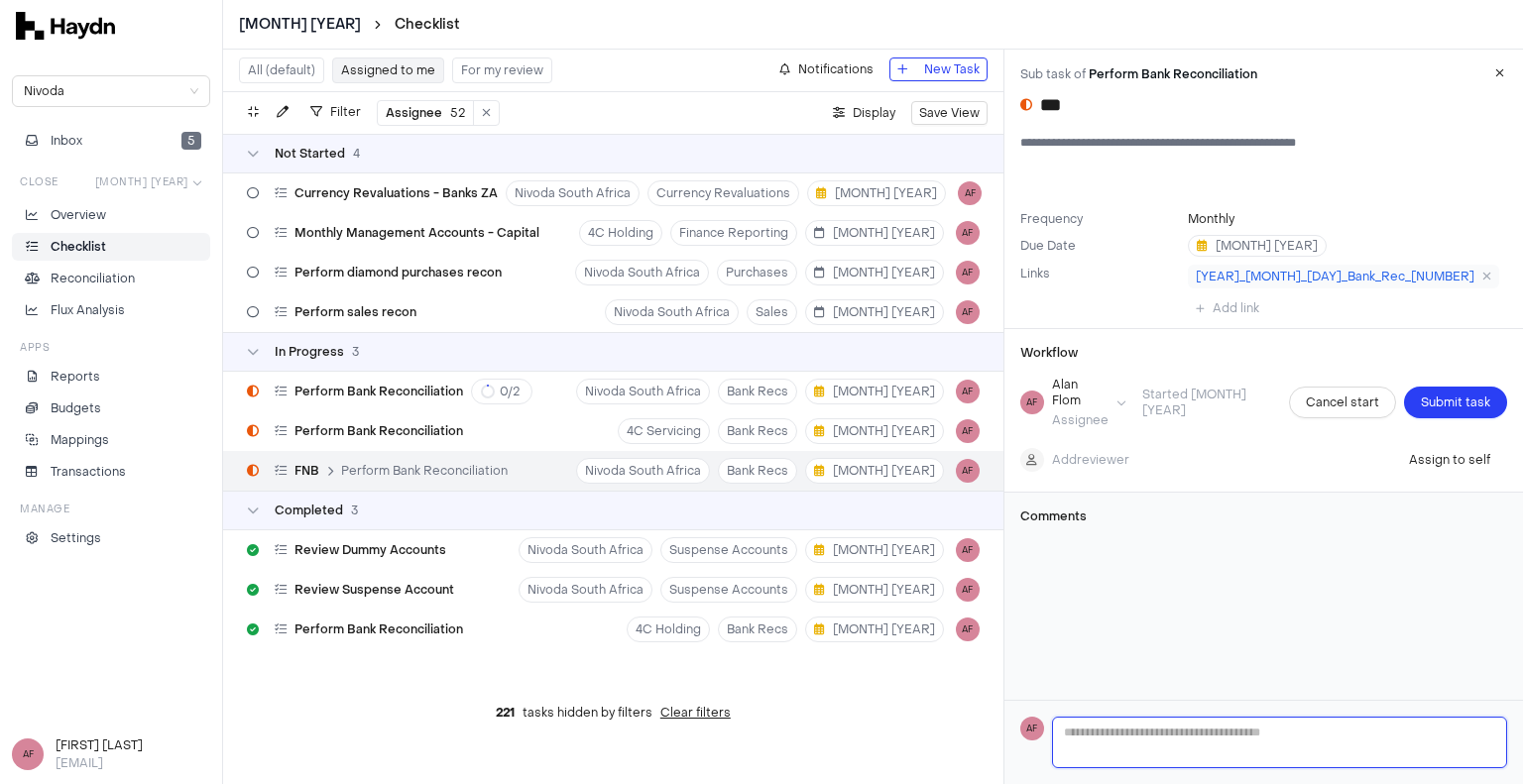 type 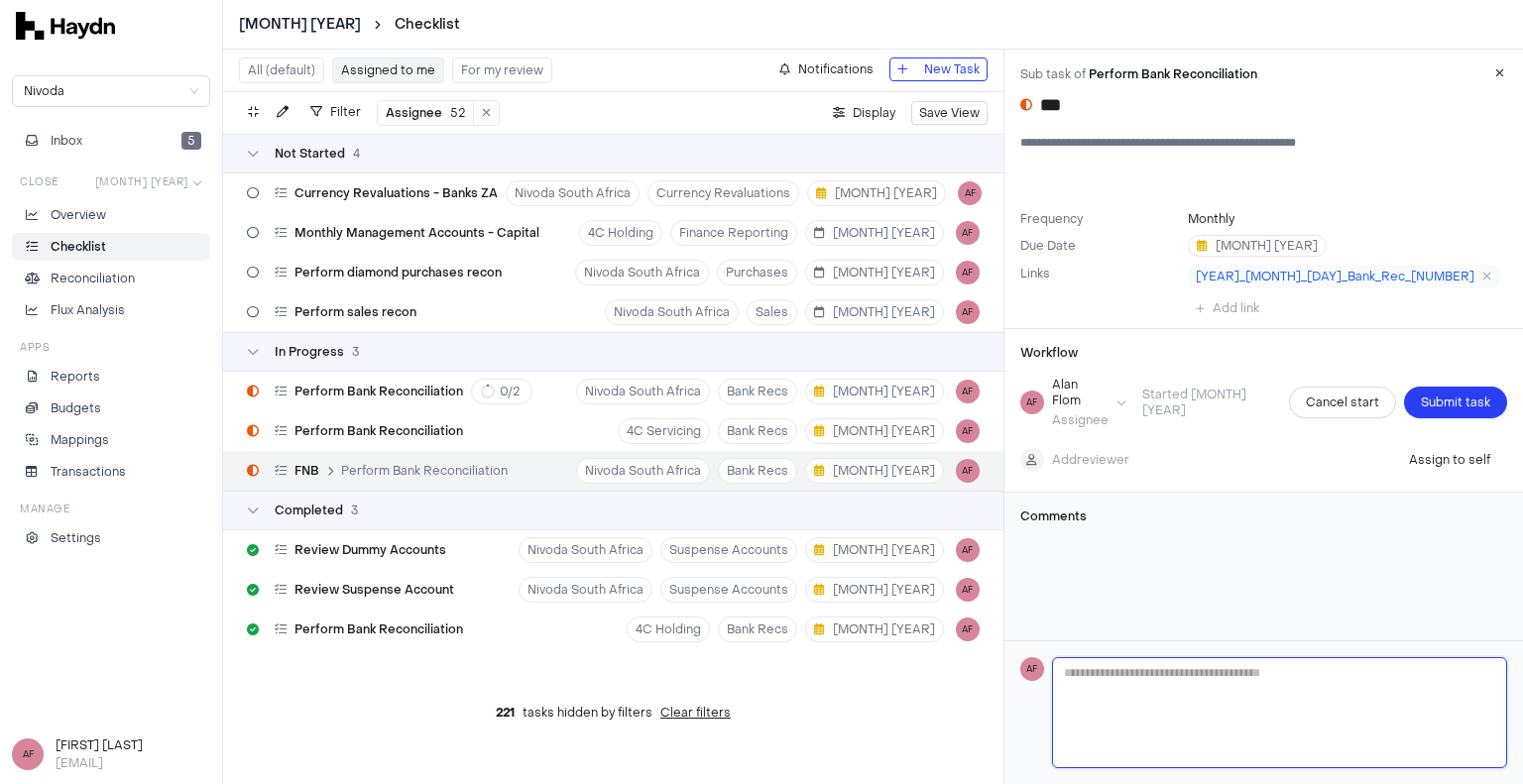 type on "*" 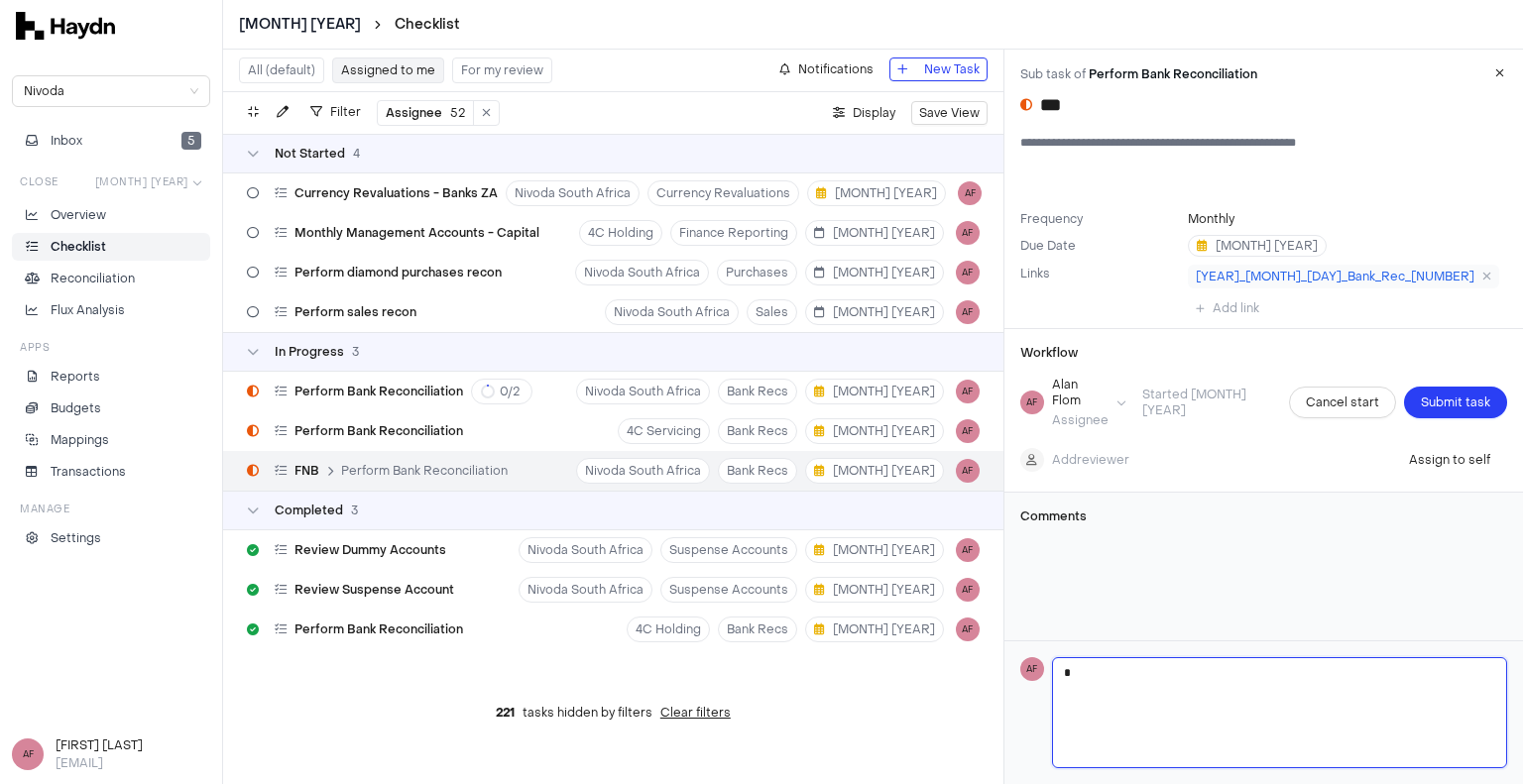 type on "**" 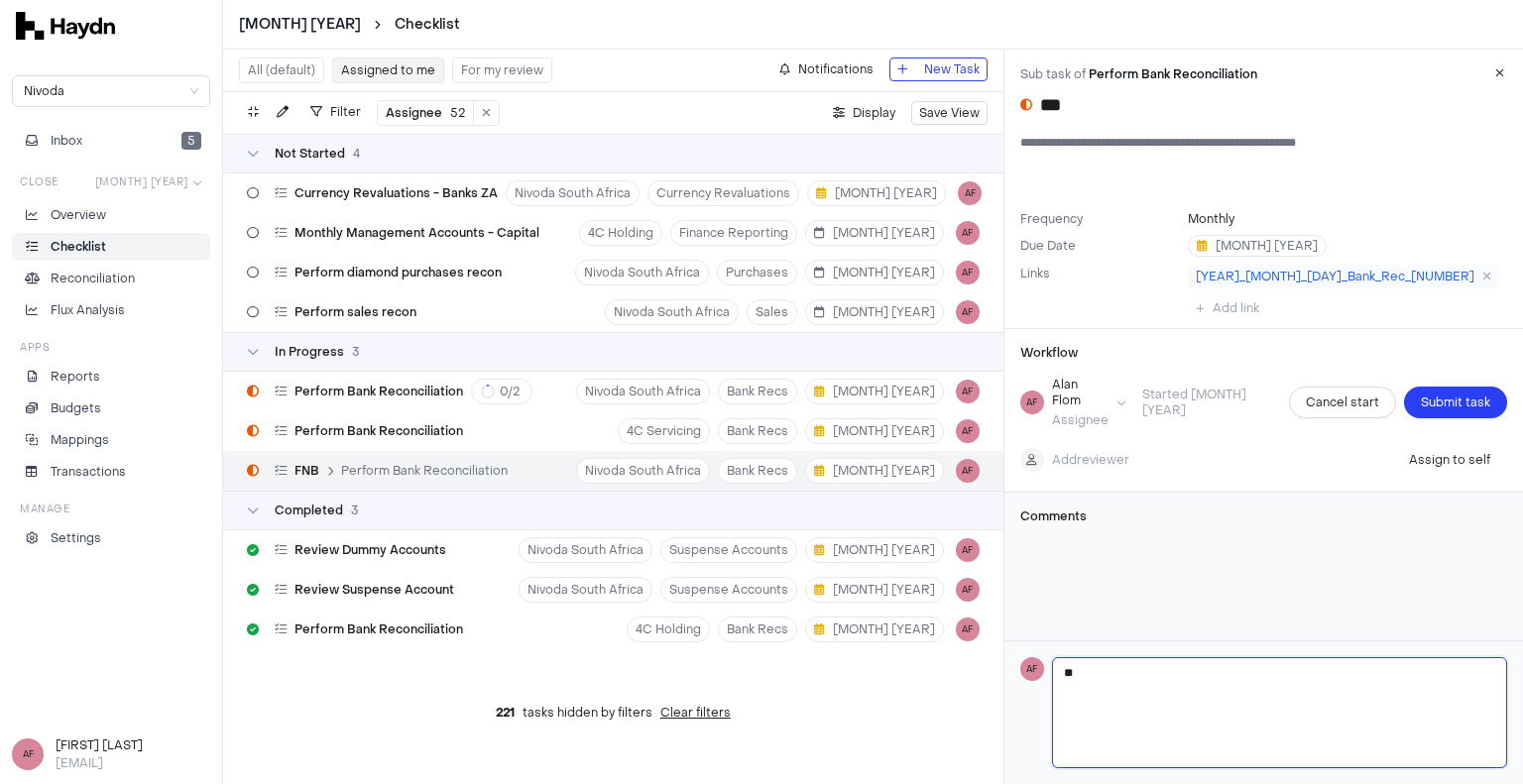 type on "***" 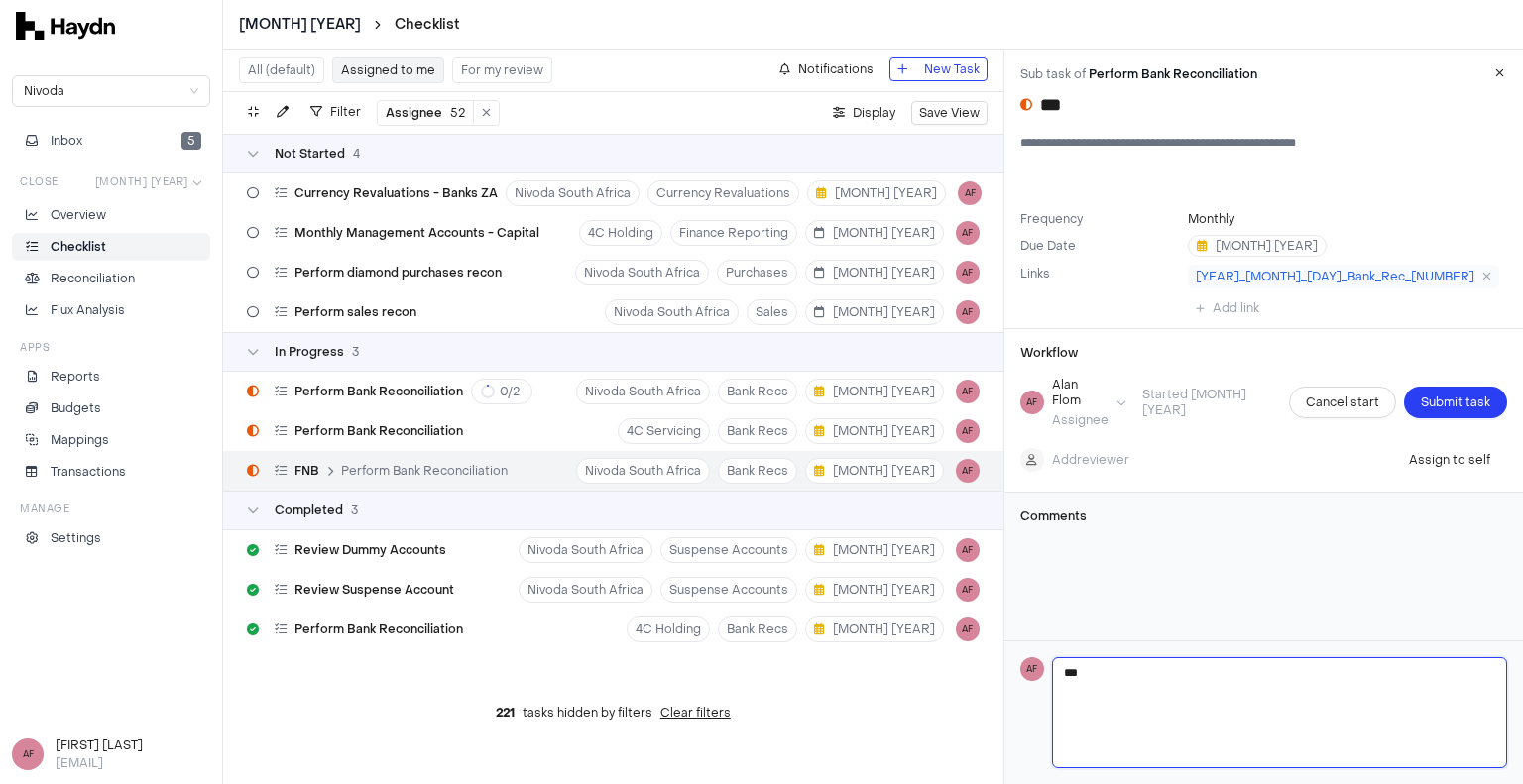 type 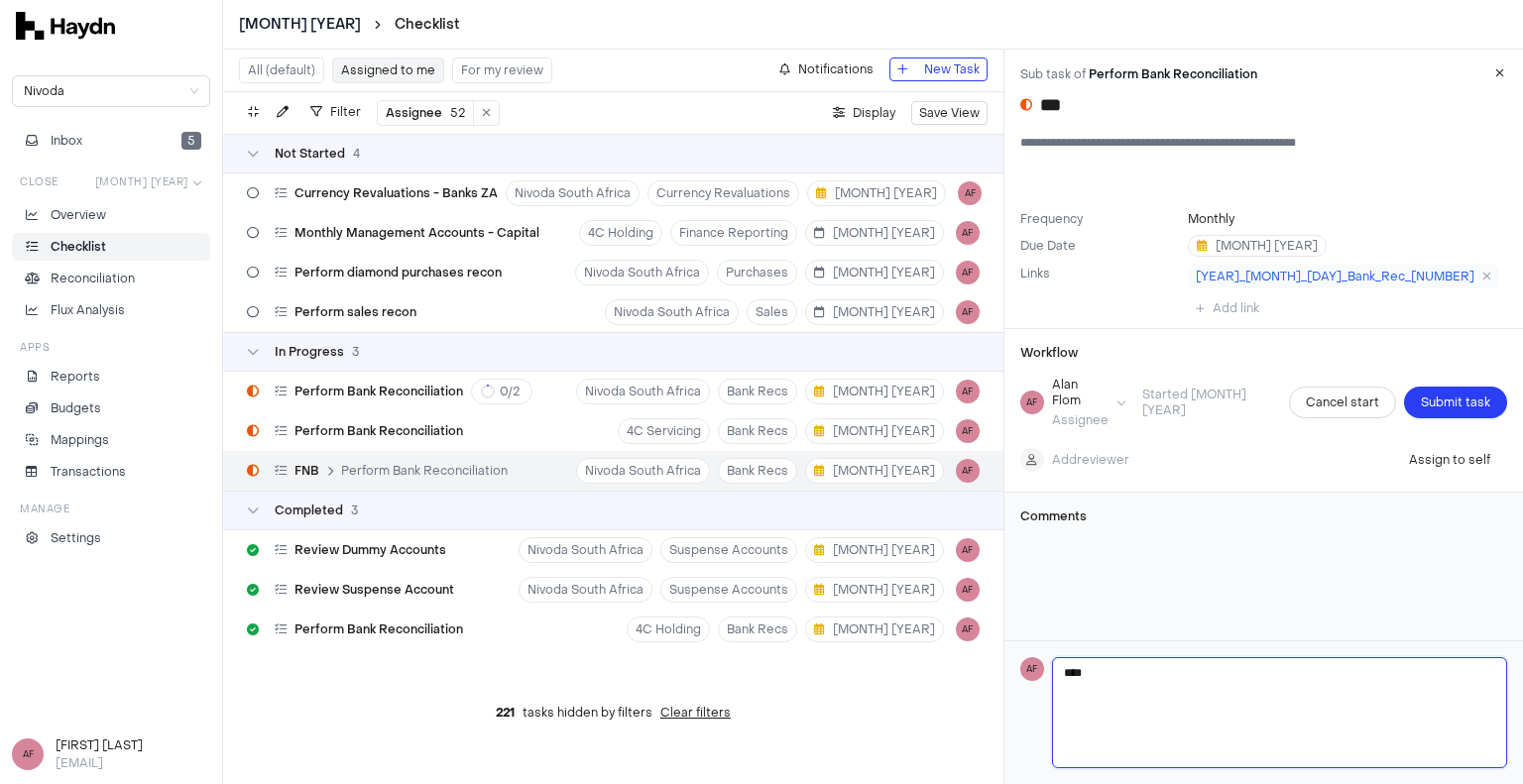 type on "***" 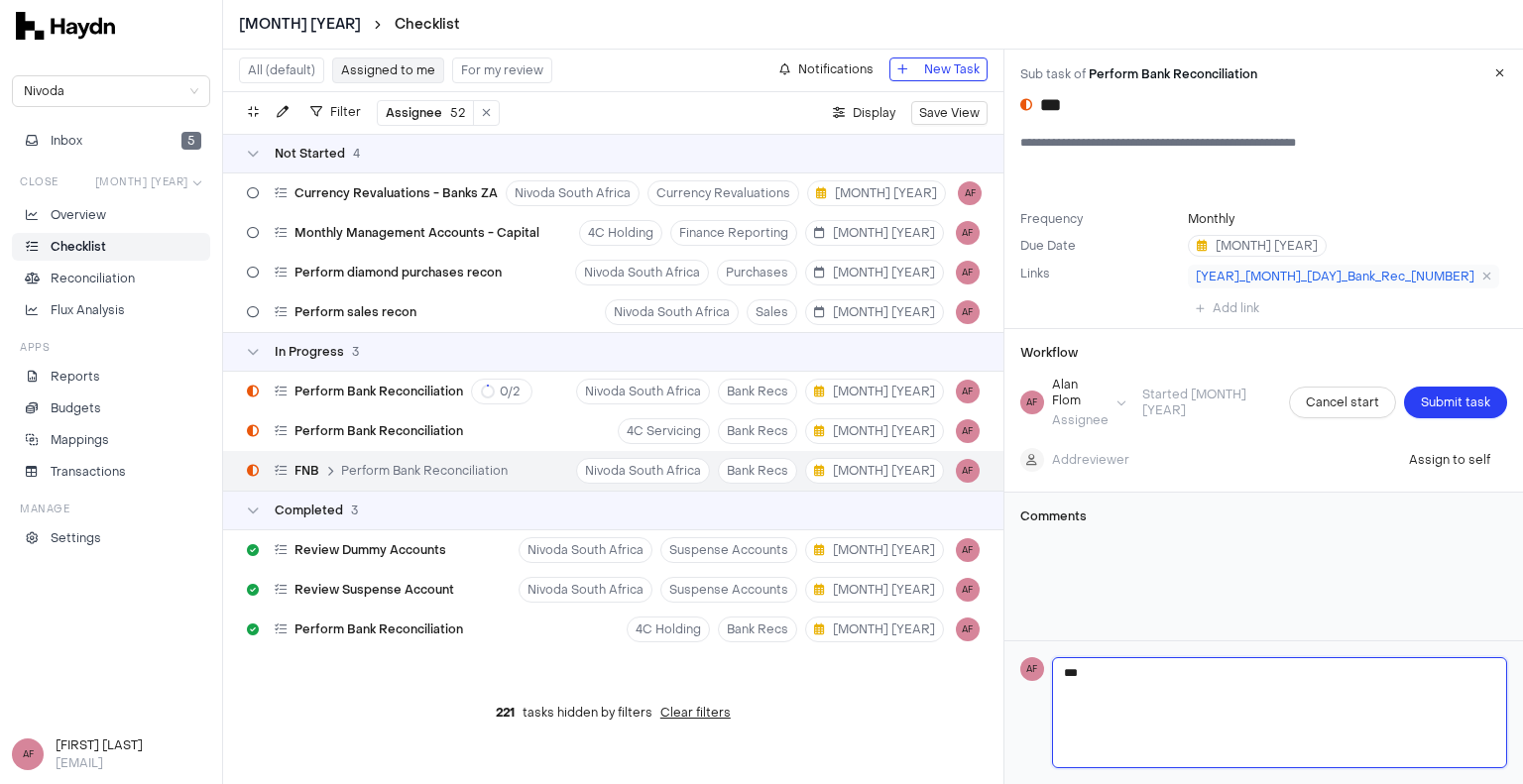 type on "***" 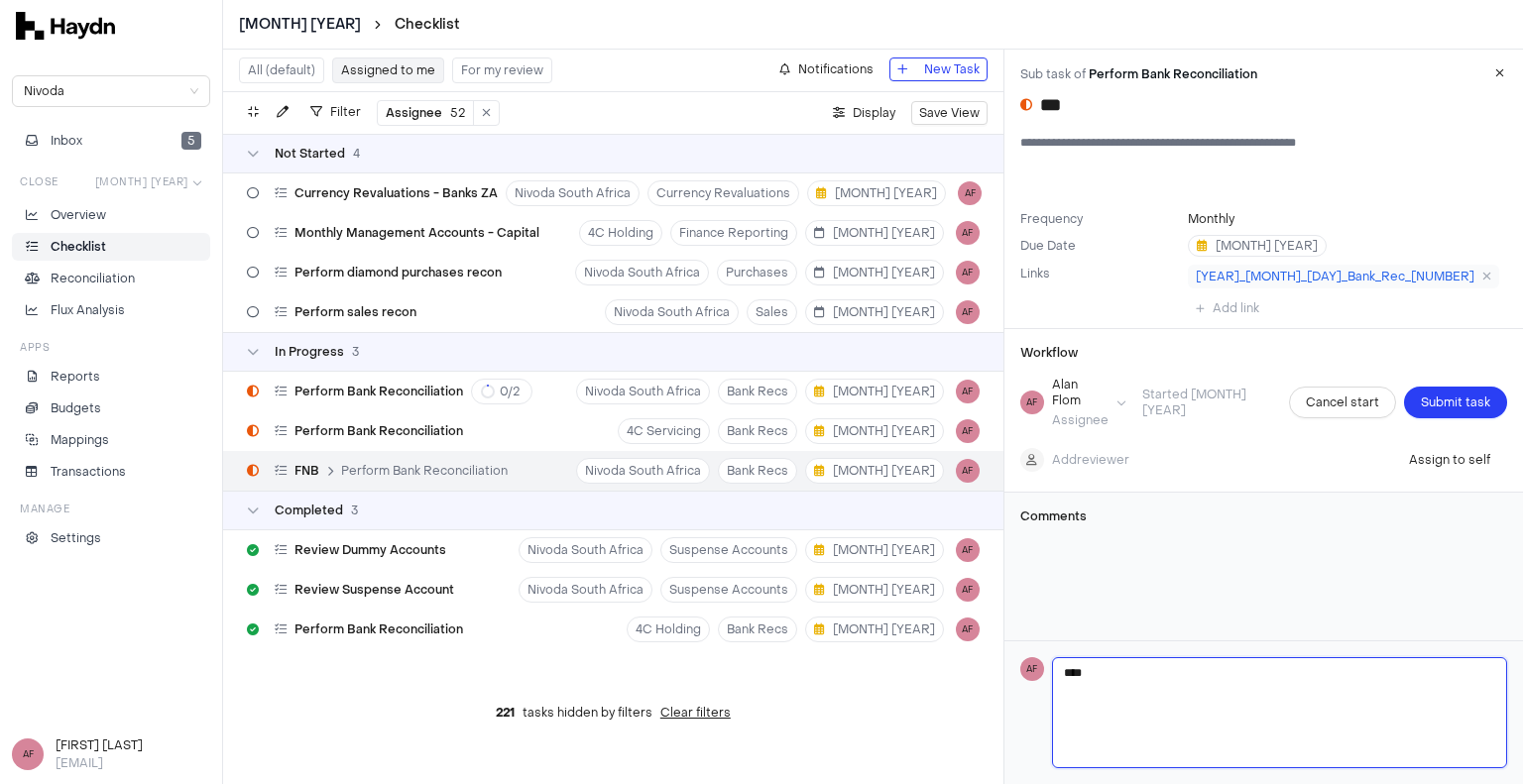type on "*****" 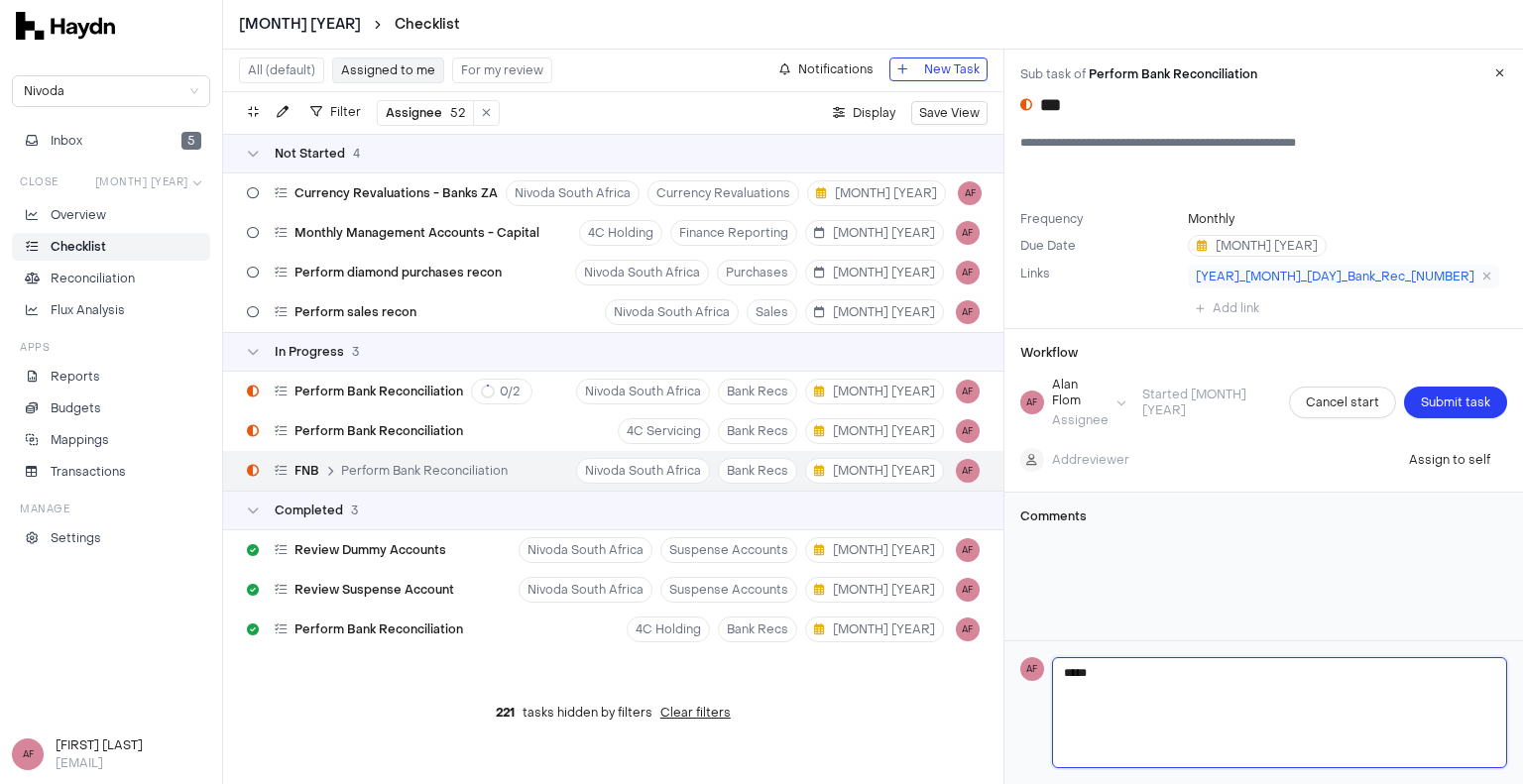 type on "******" 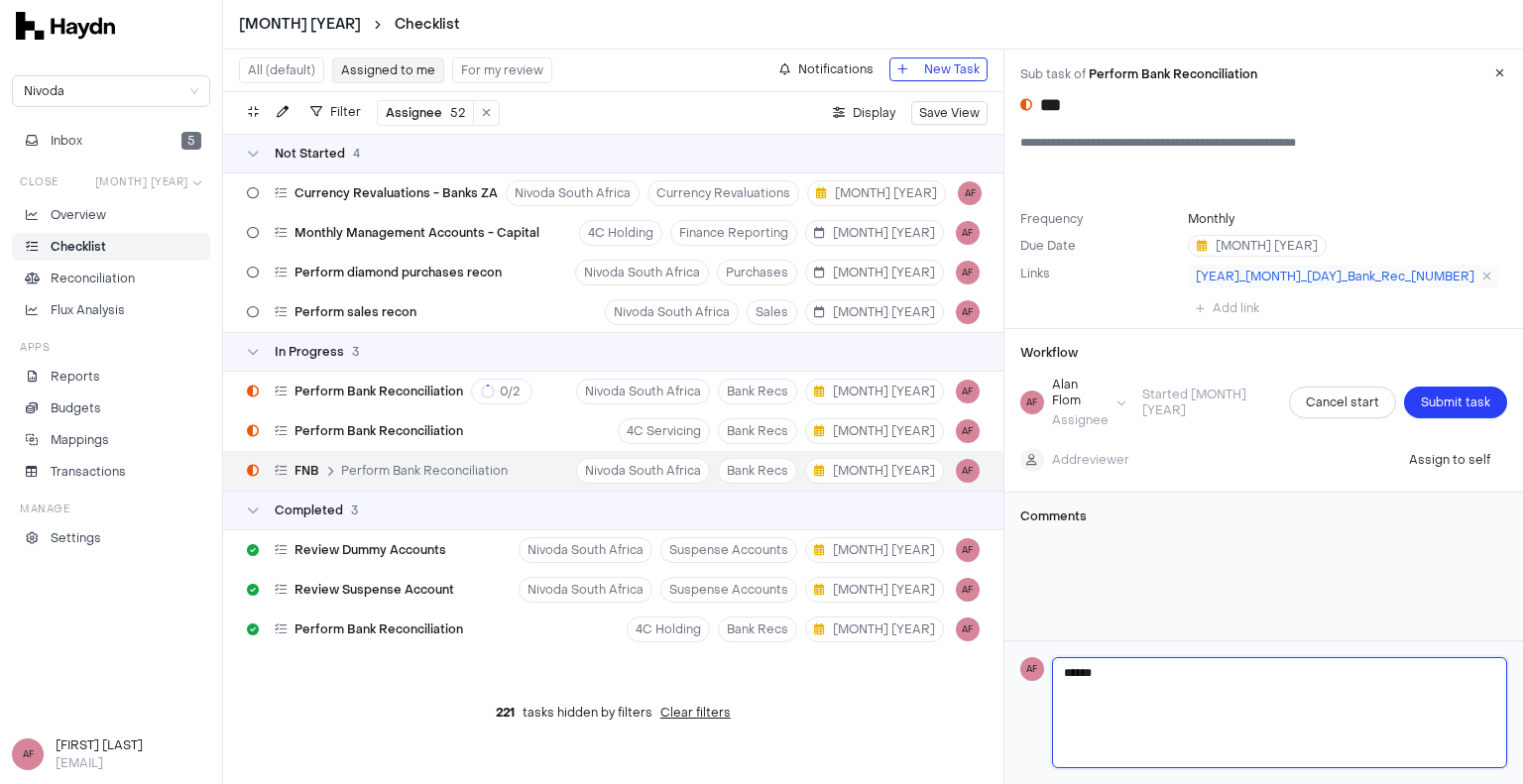 type on "******" 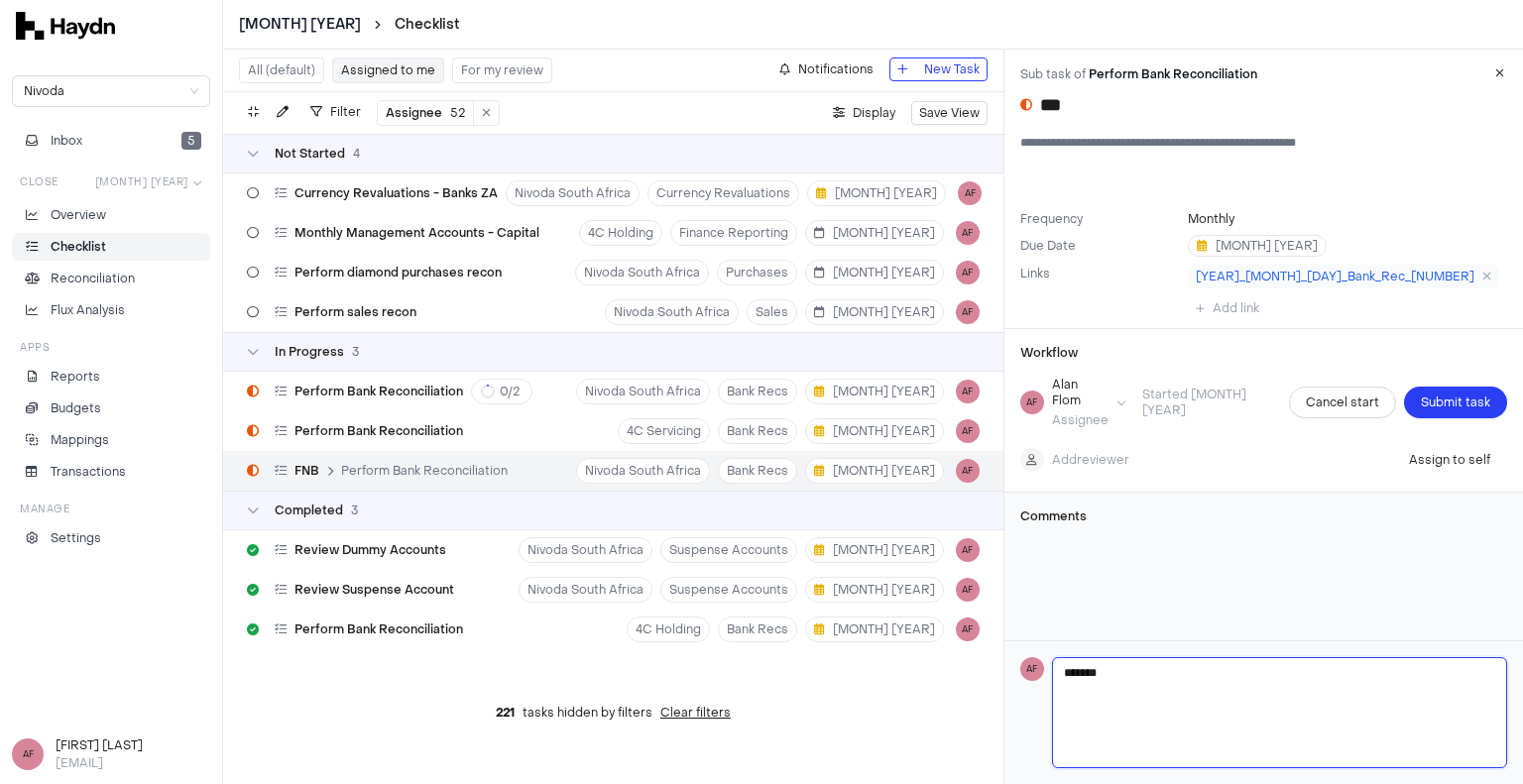 type on "********" 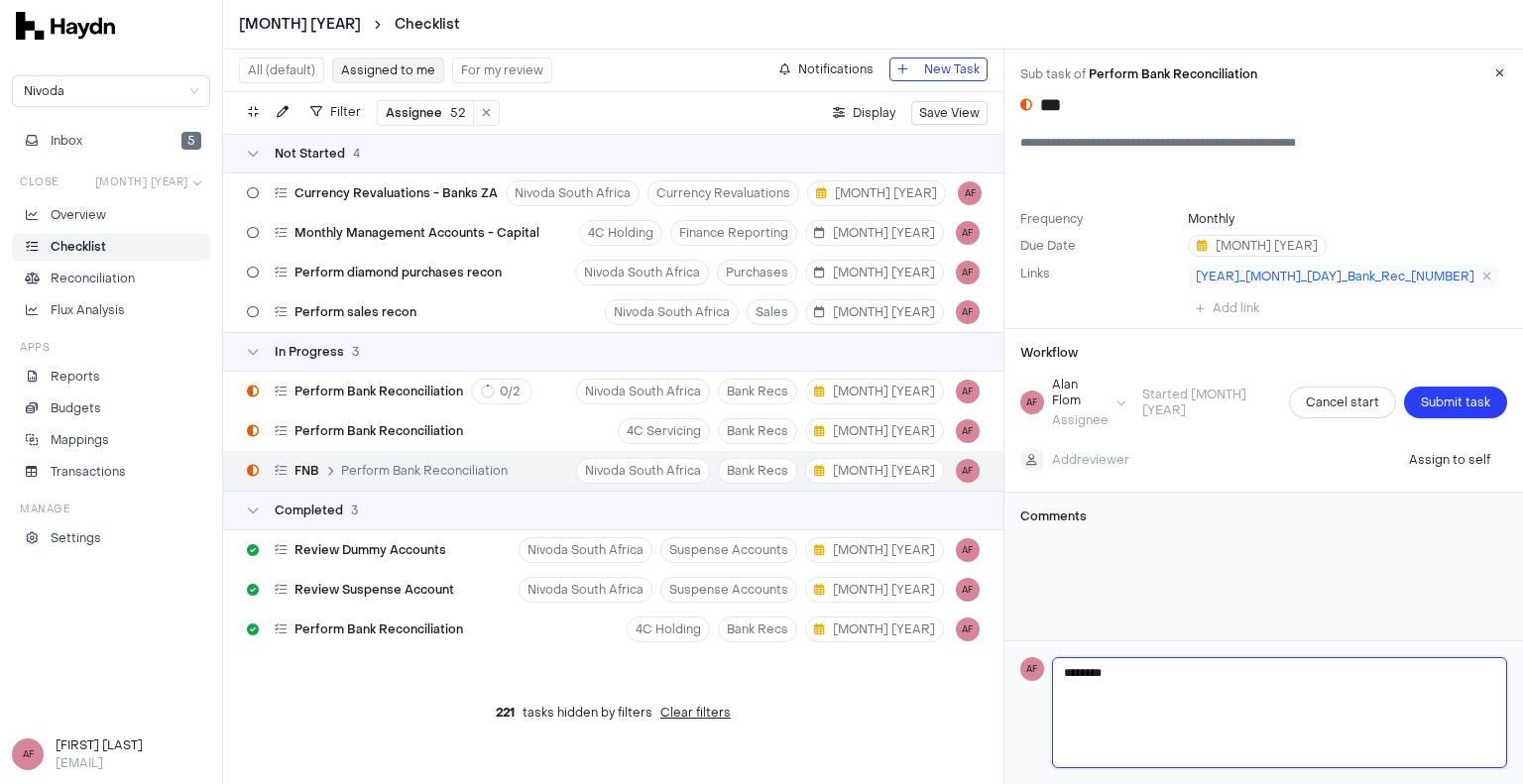 type on "*********" 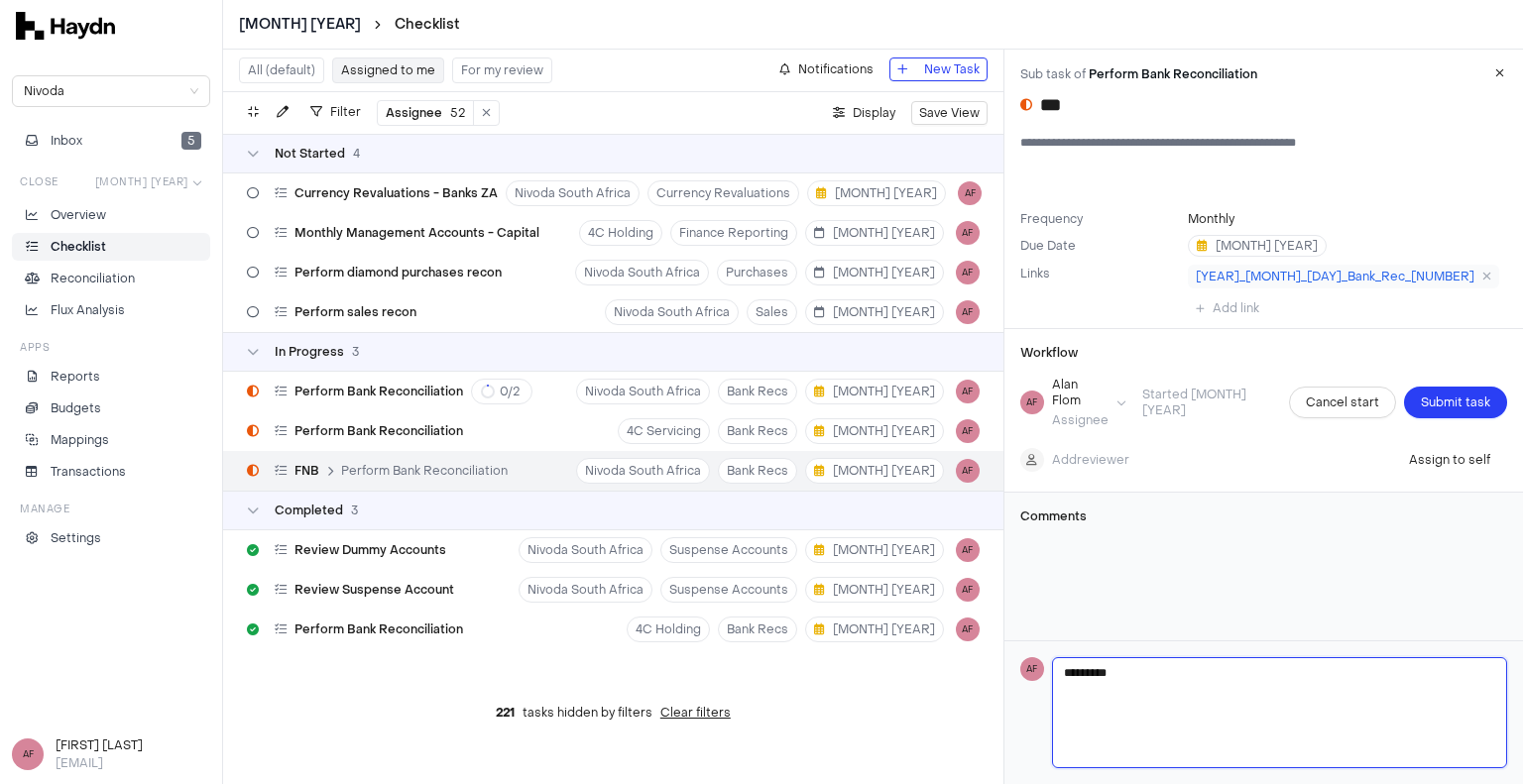 type on "**********" 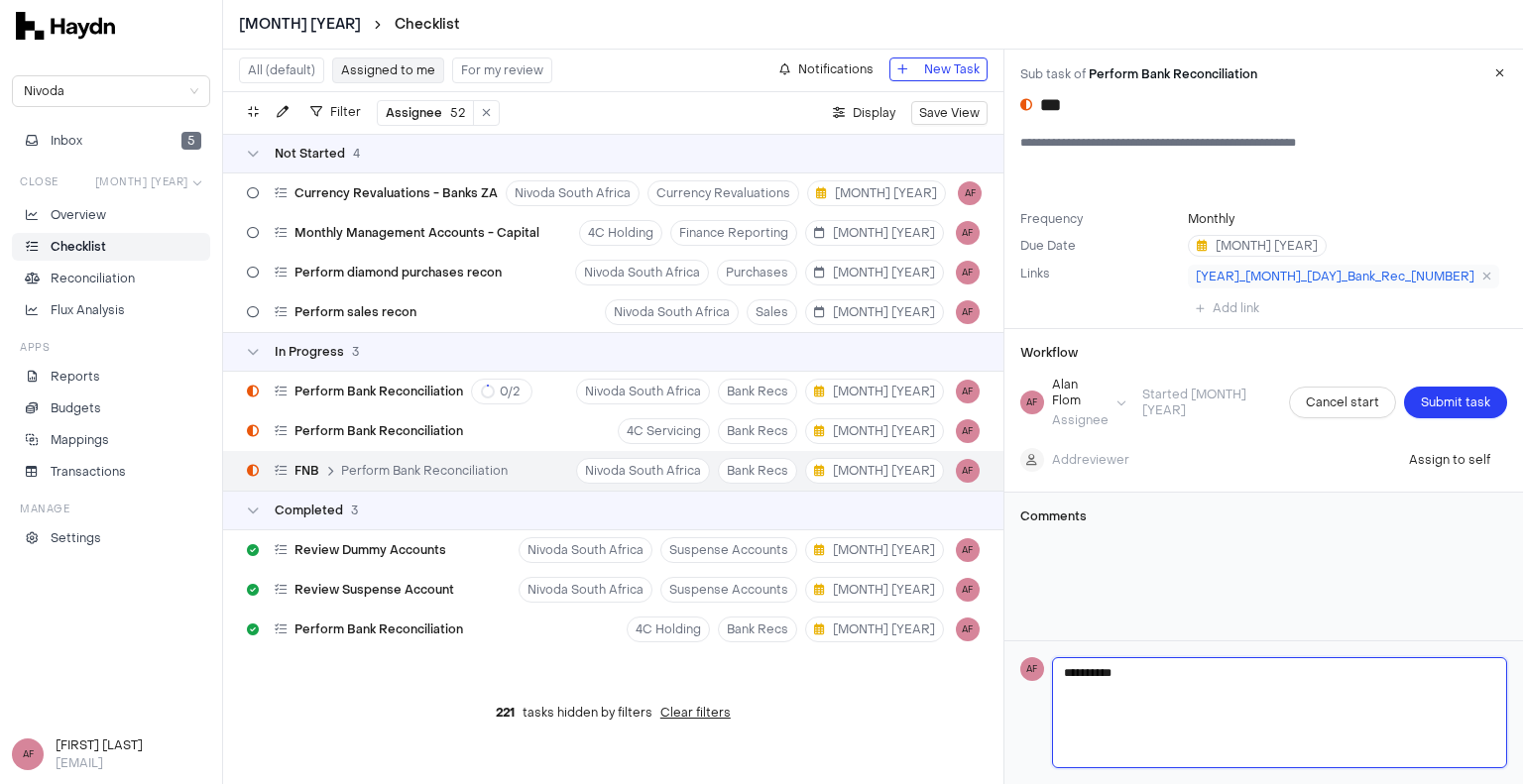type on "**********" 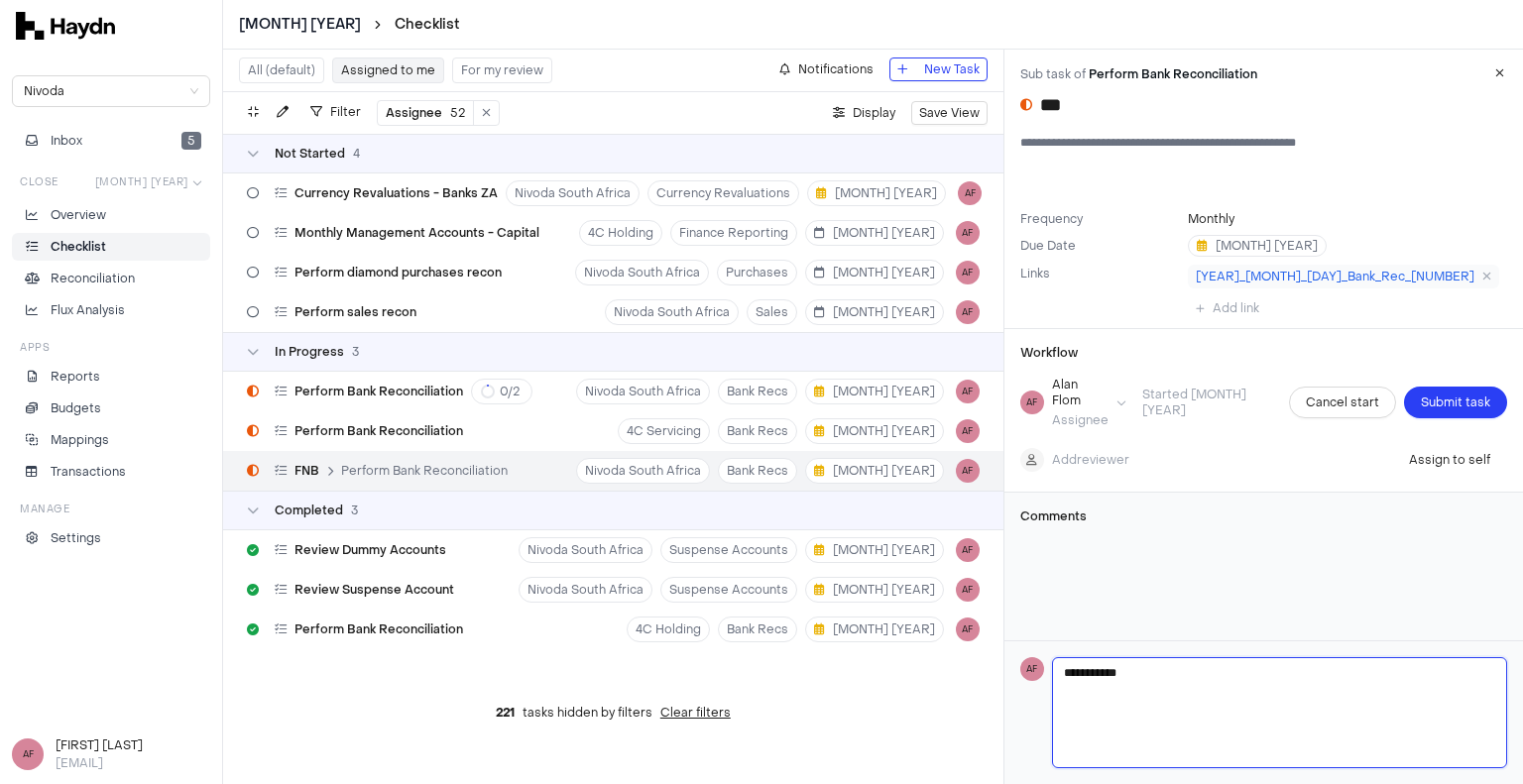 type on "**********" 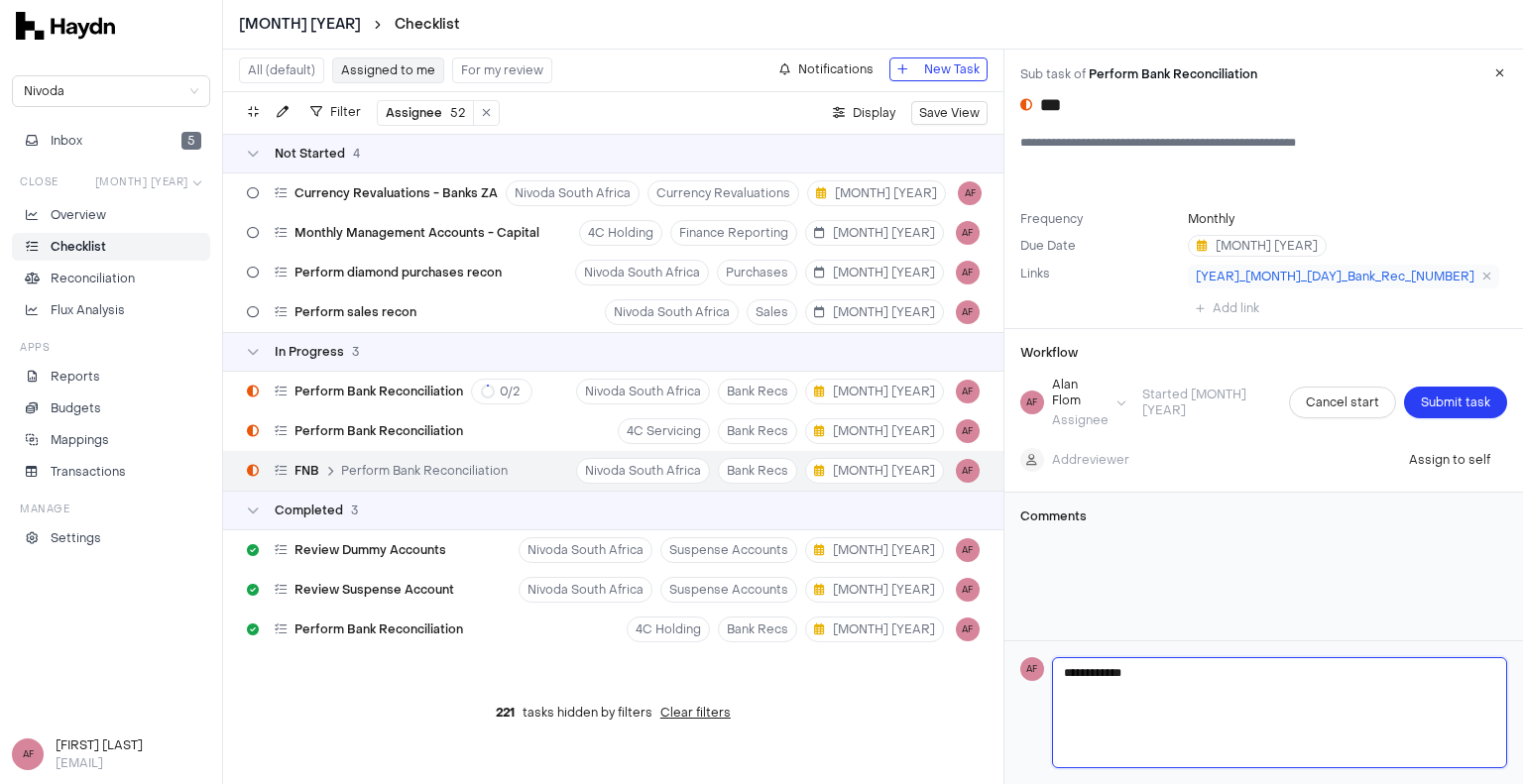 type on "**********" 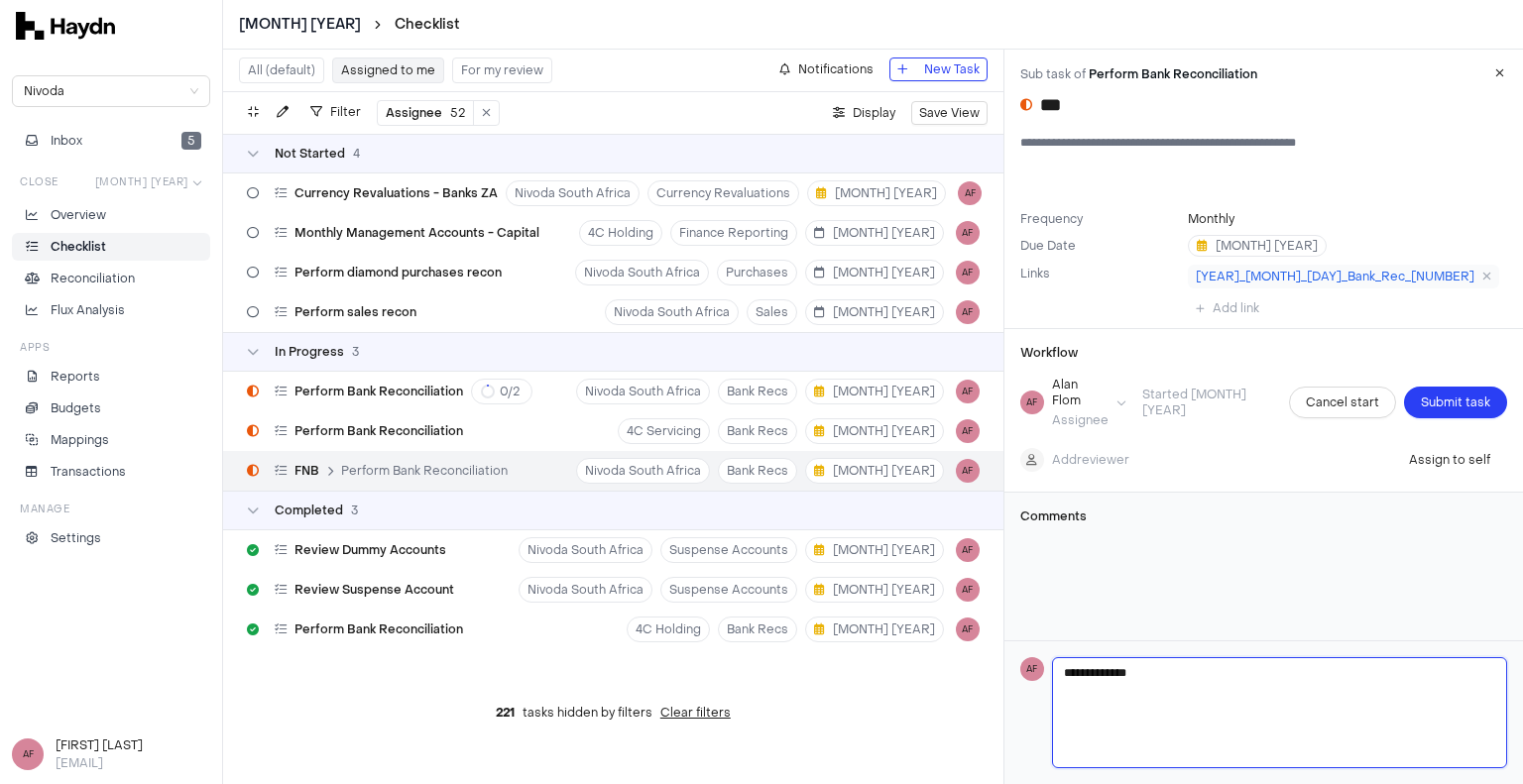 type 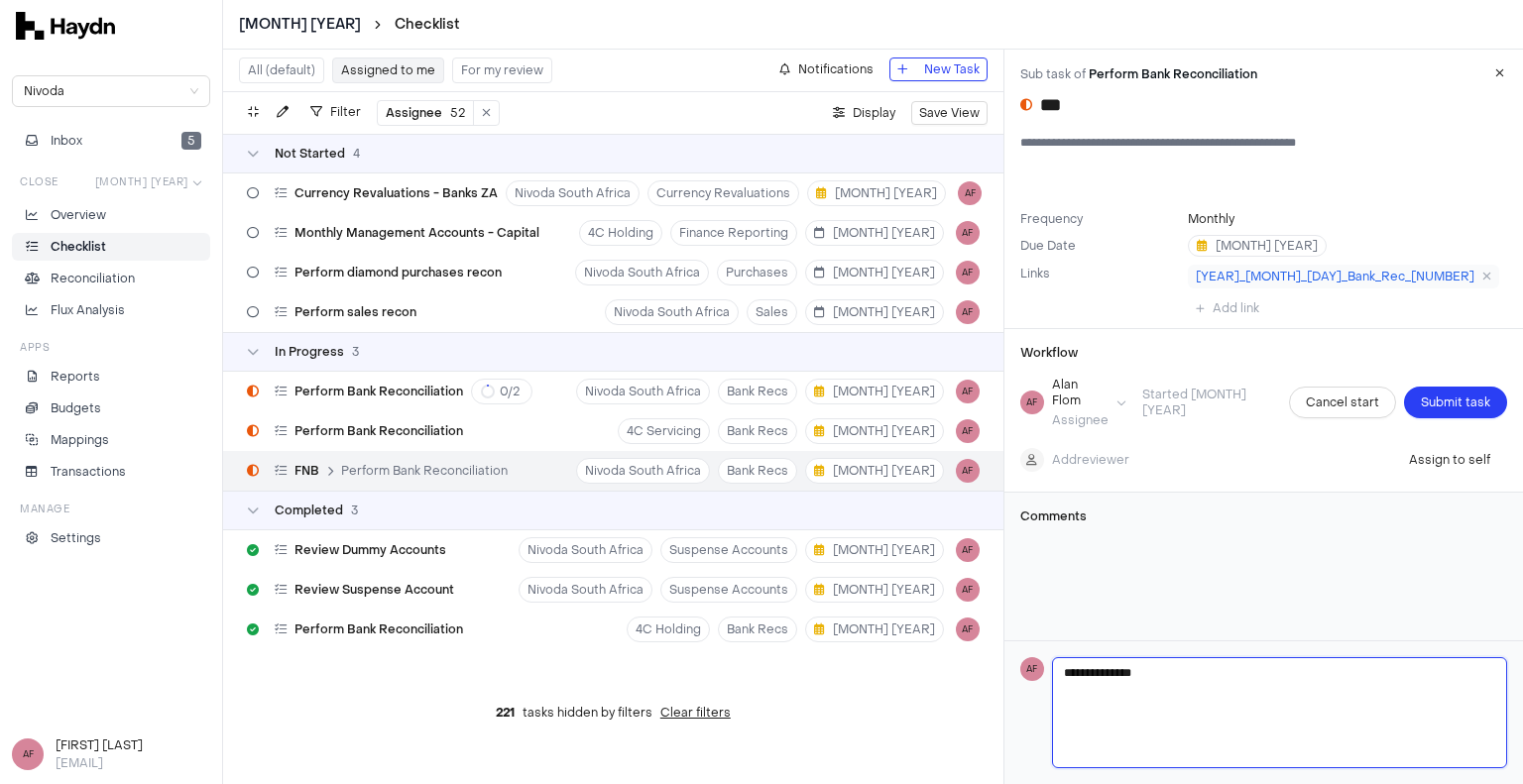 type 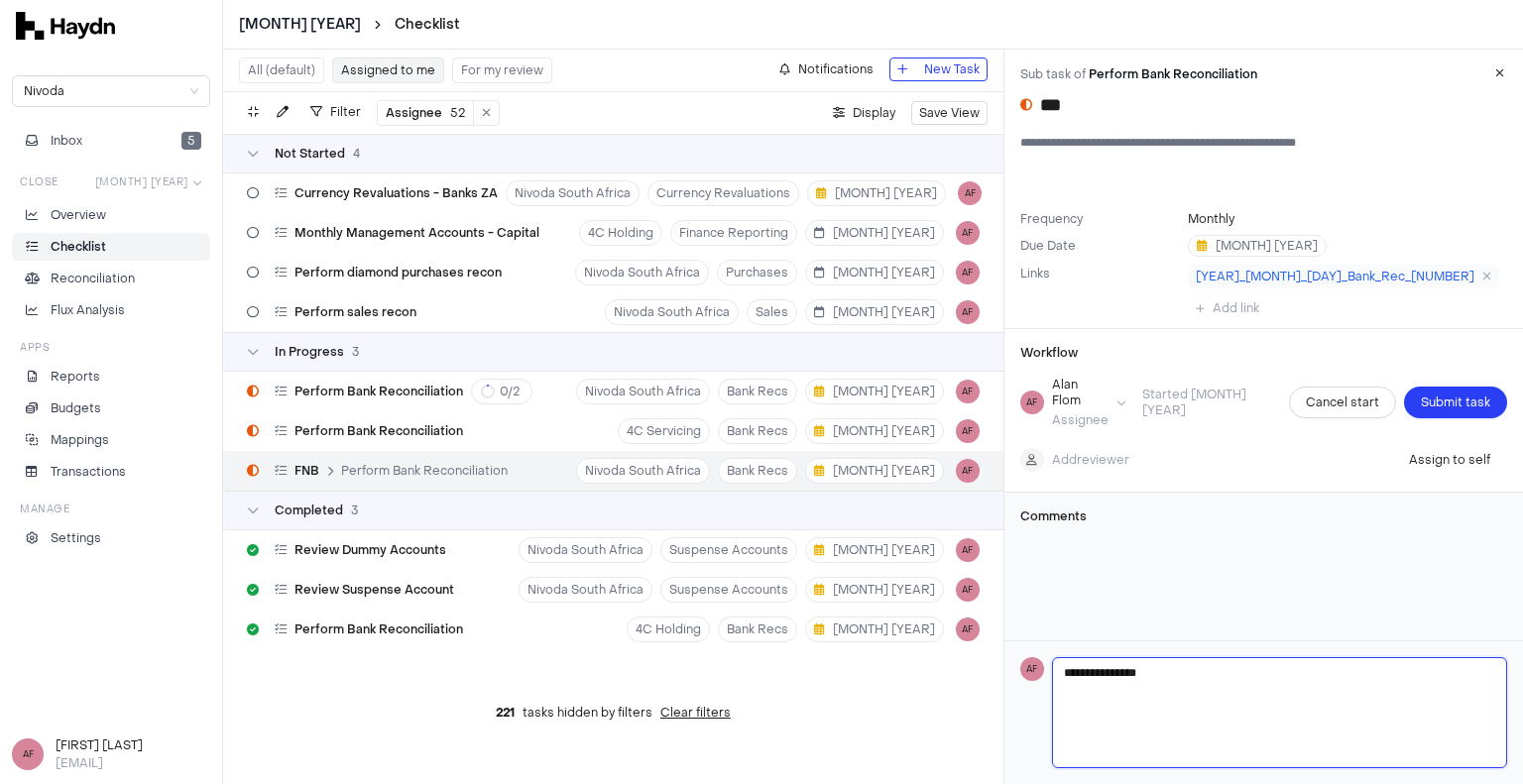 type on "**********" 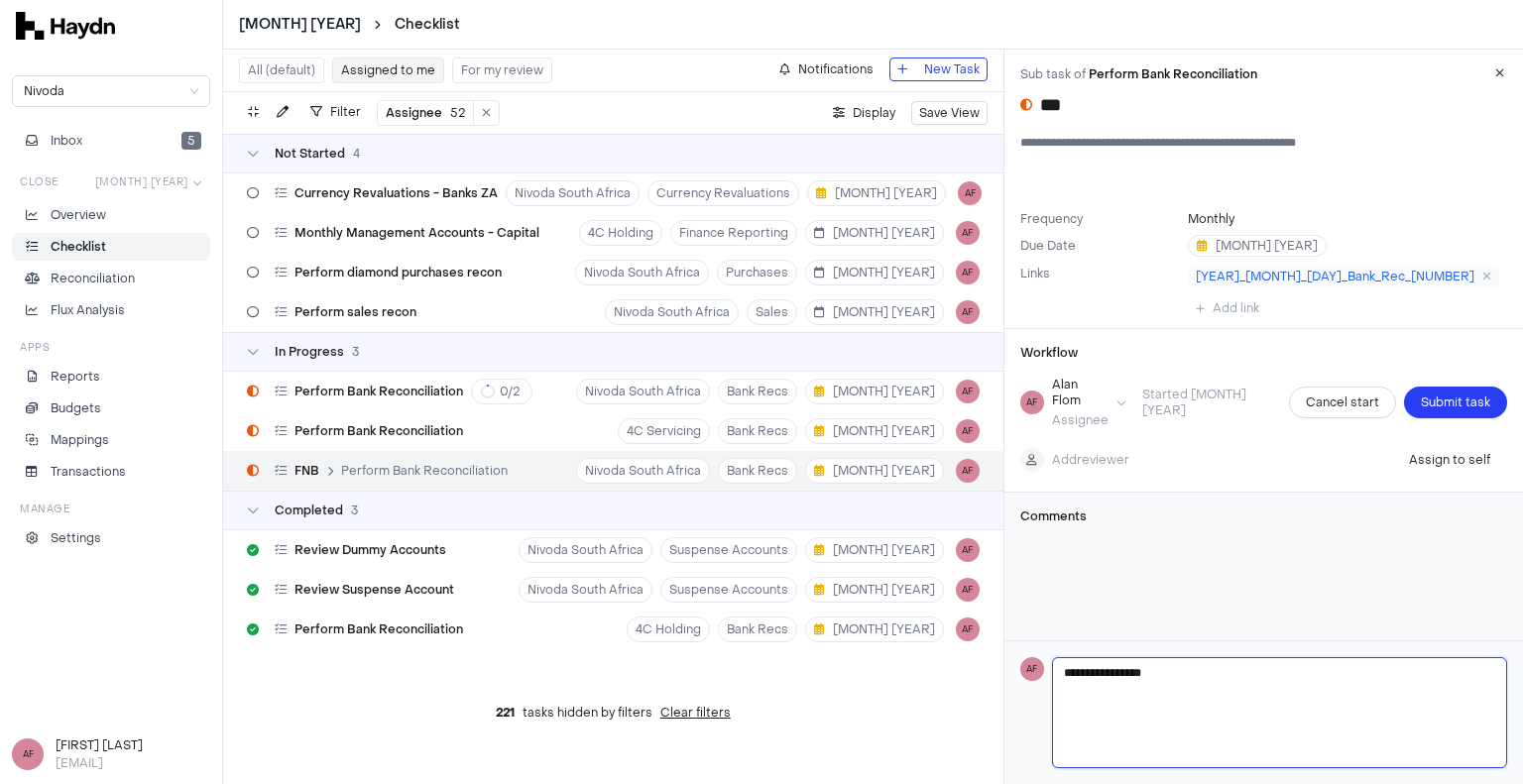type on "**********" 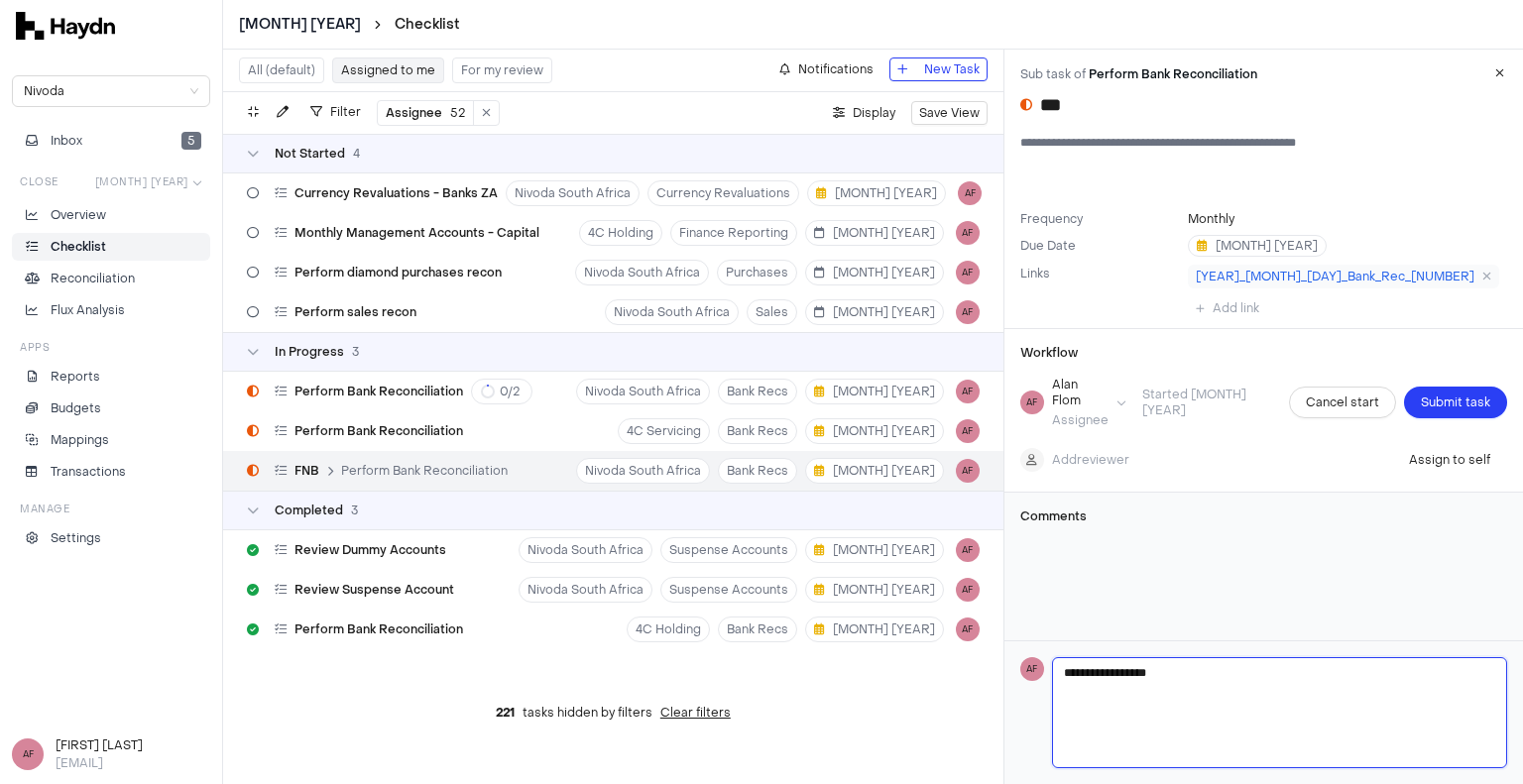 type on "**********" 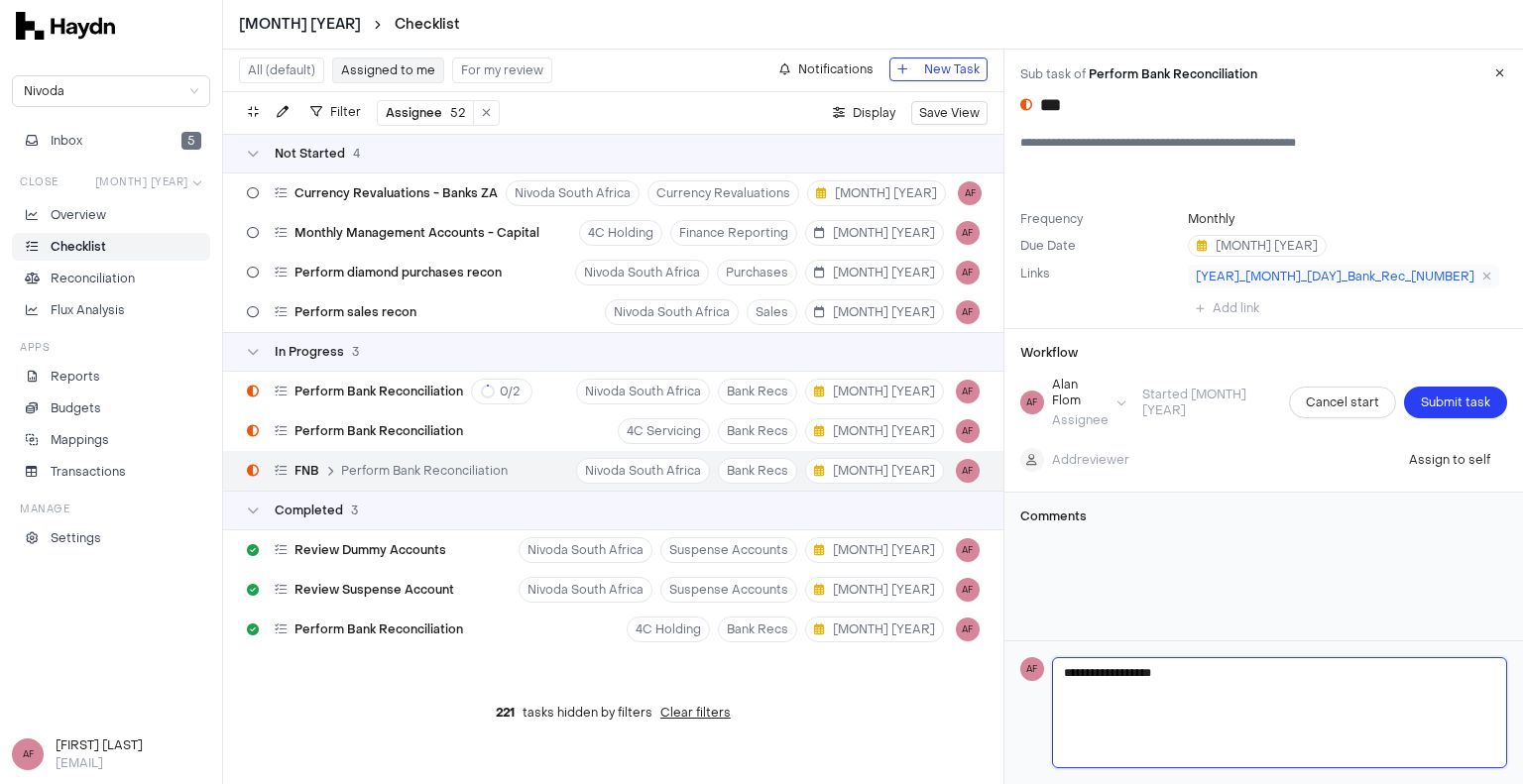 type on "**********" 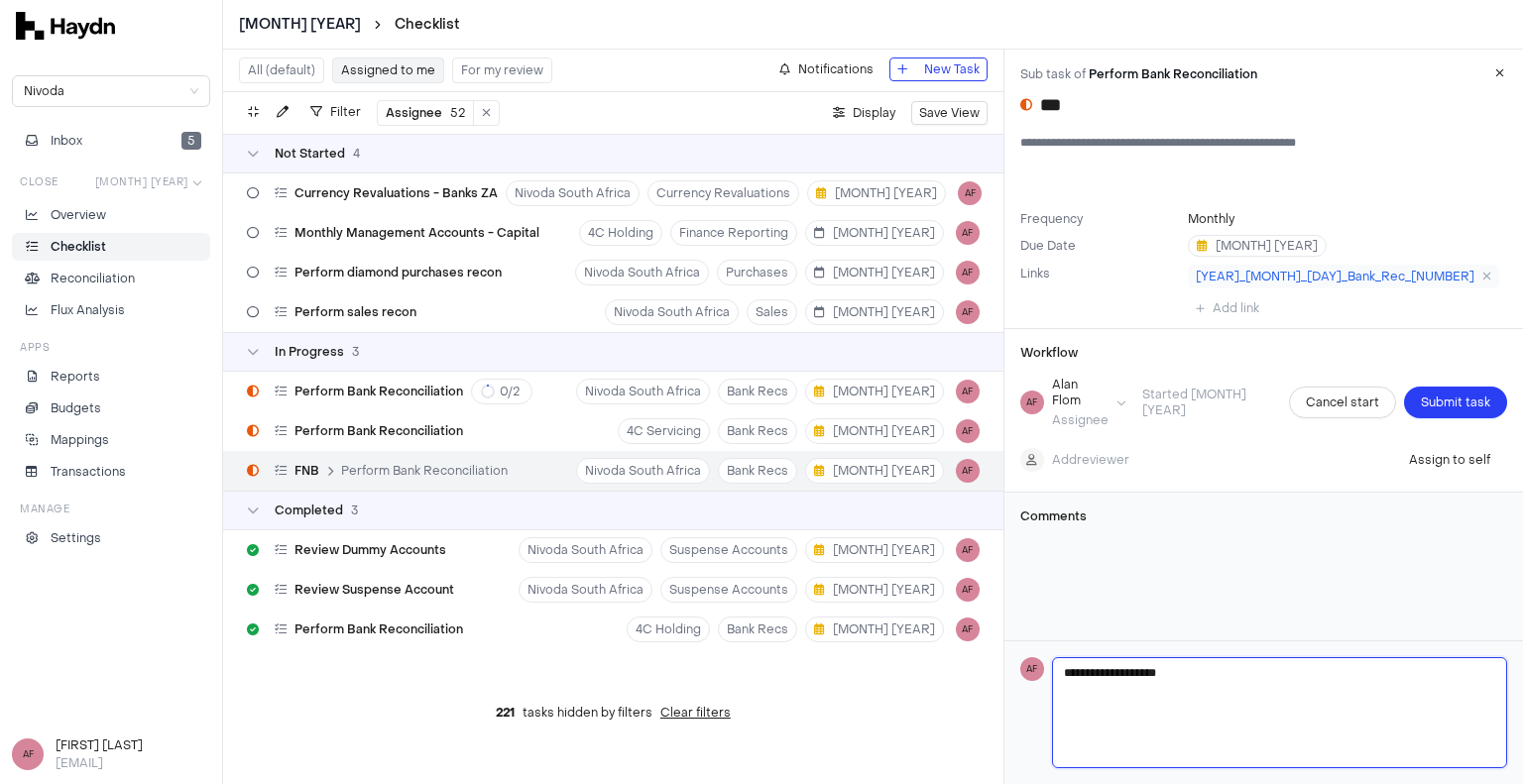 type on "**********" 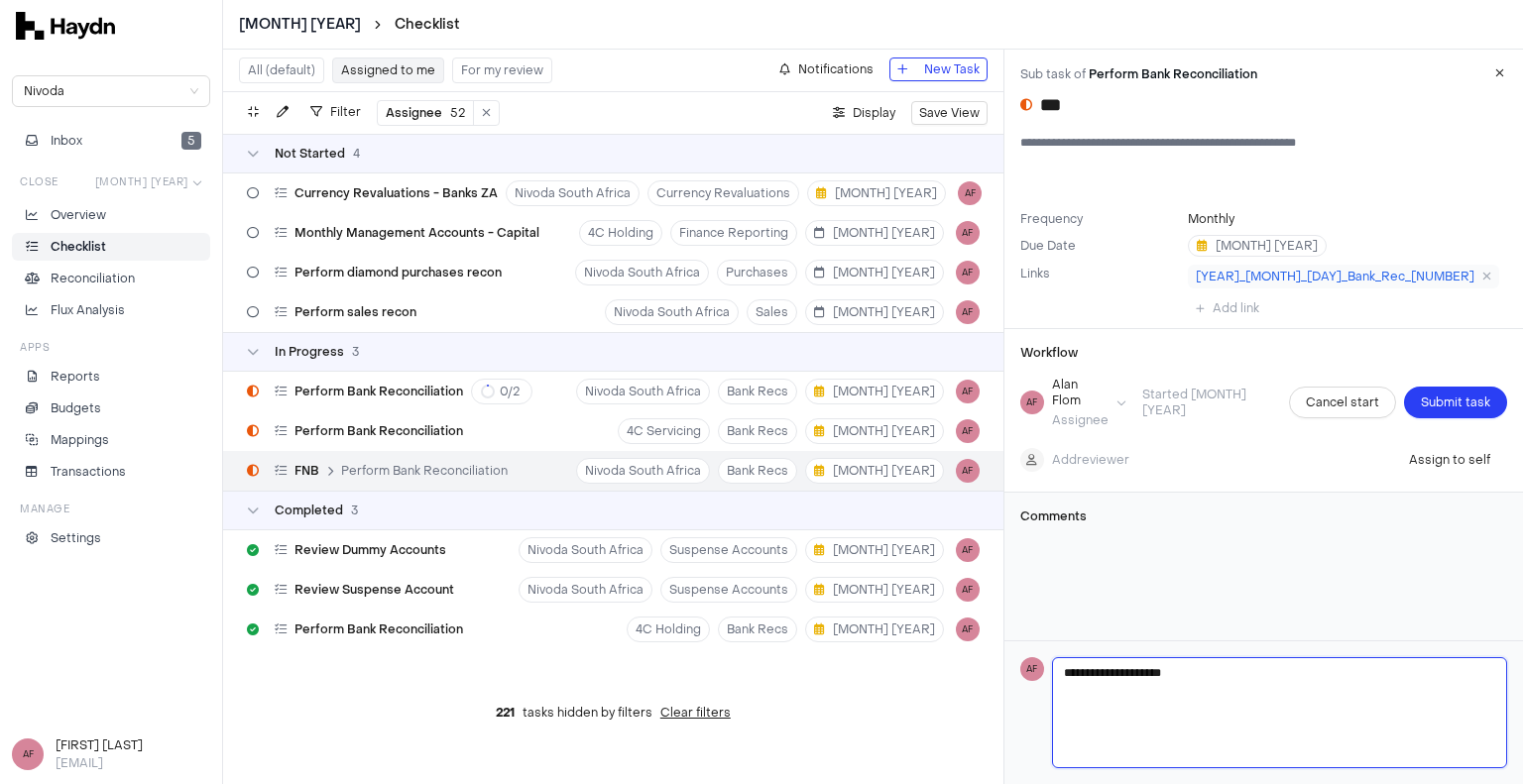 type on "**********" 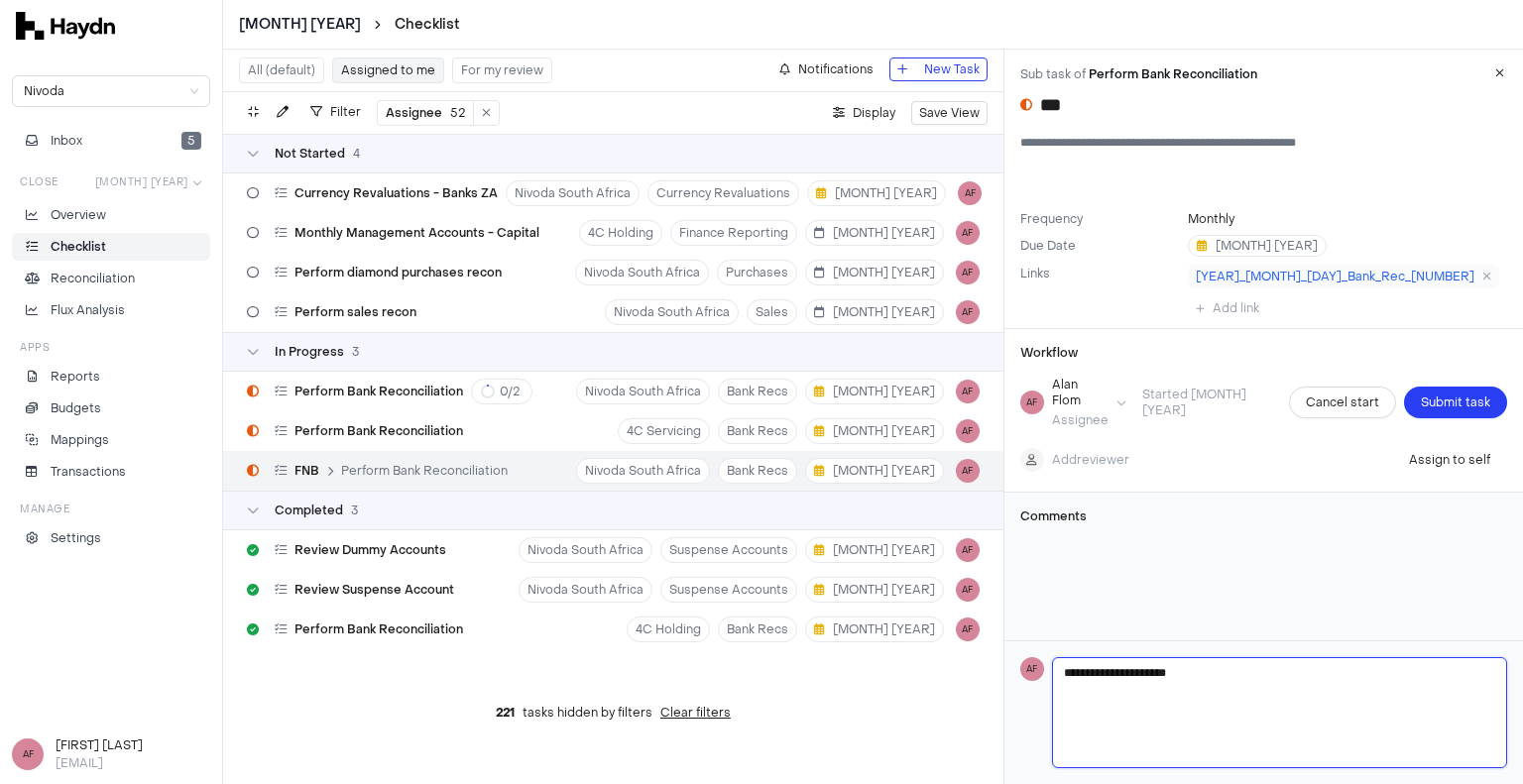 type on "**********" 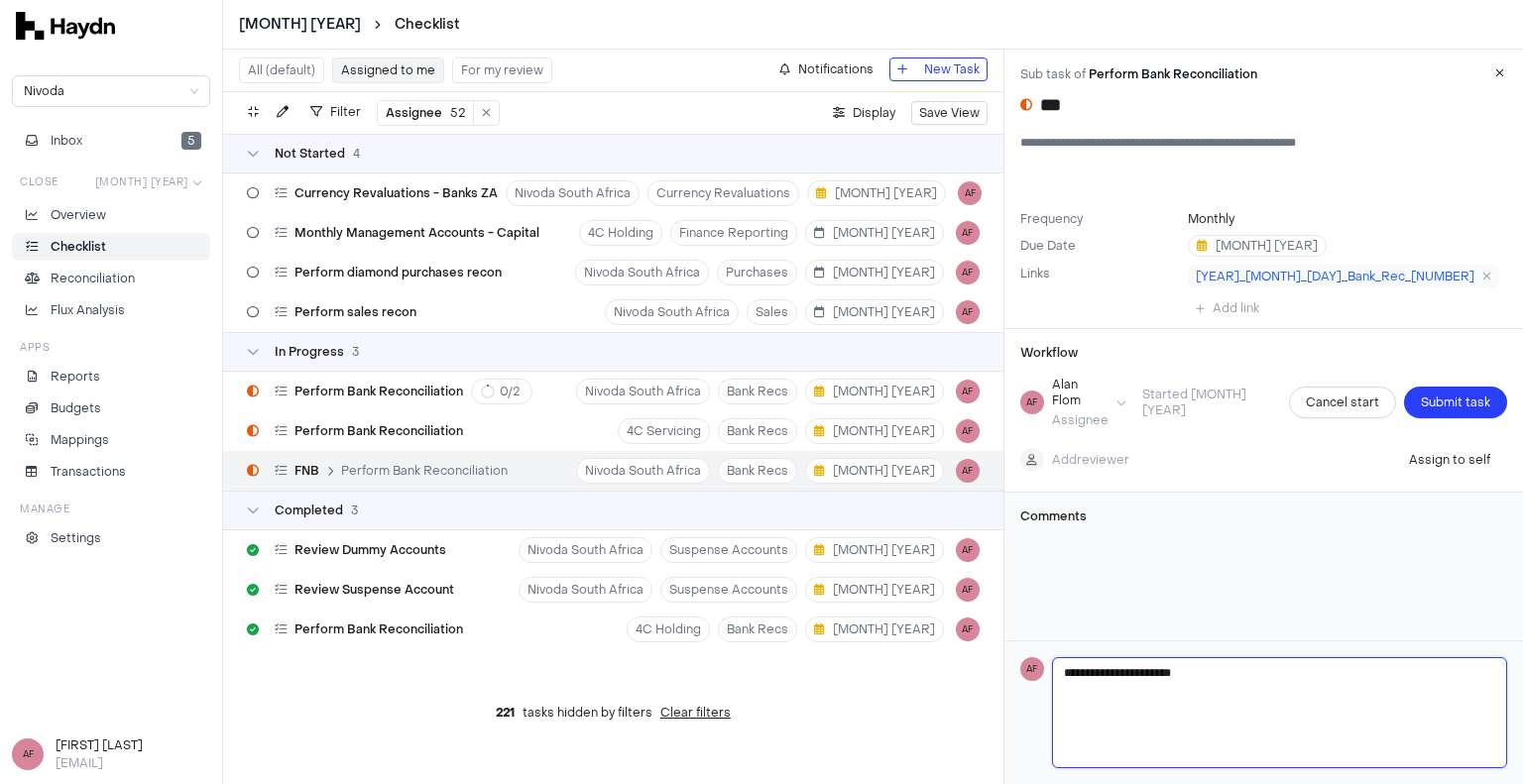 type on "**********" 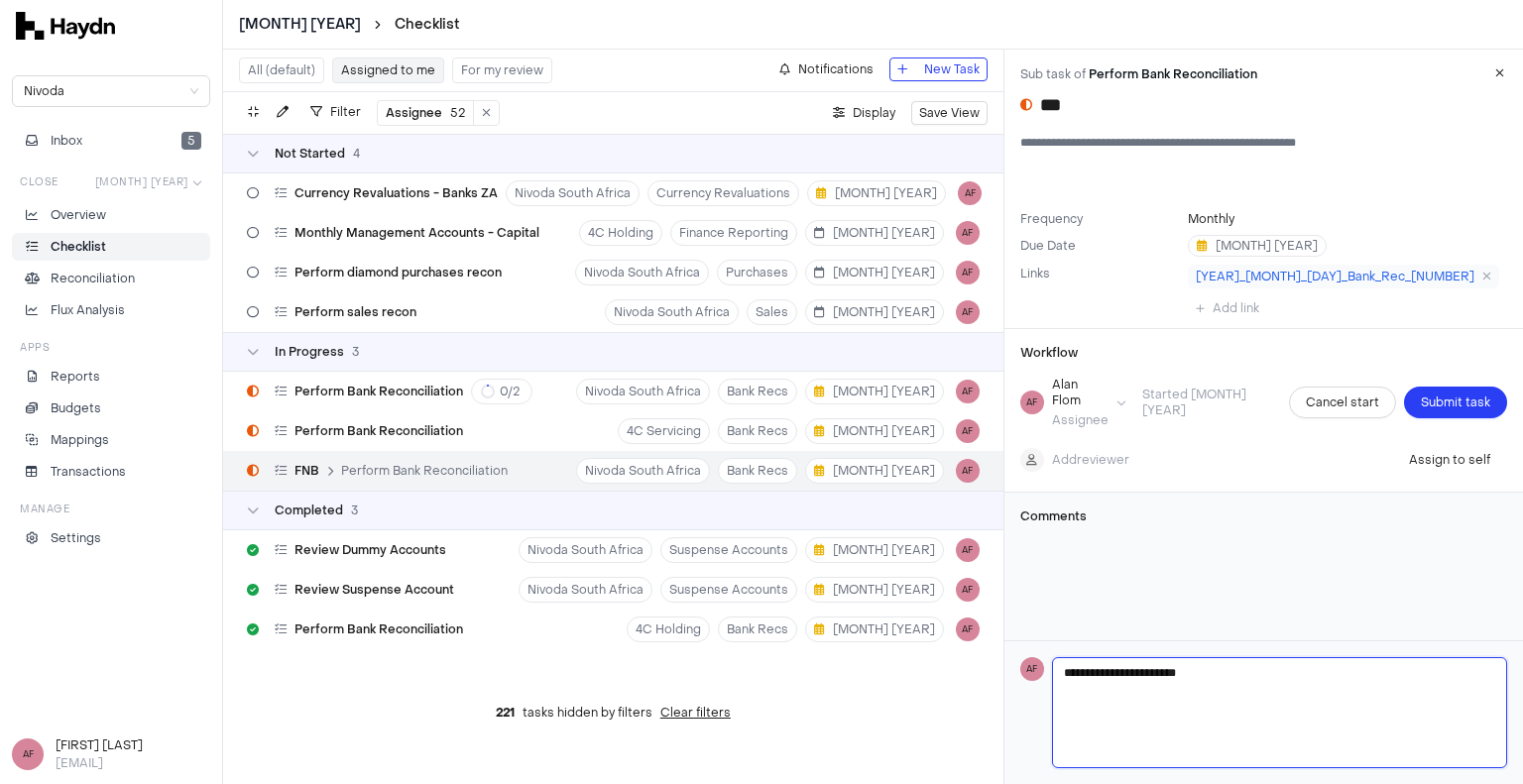 type on "**********" 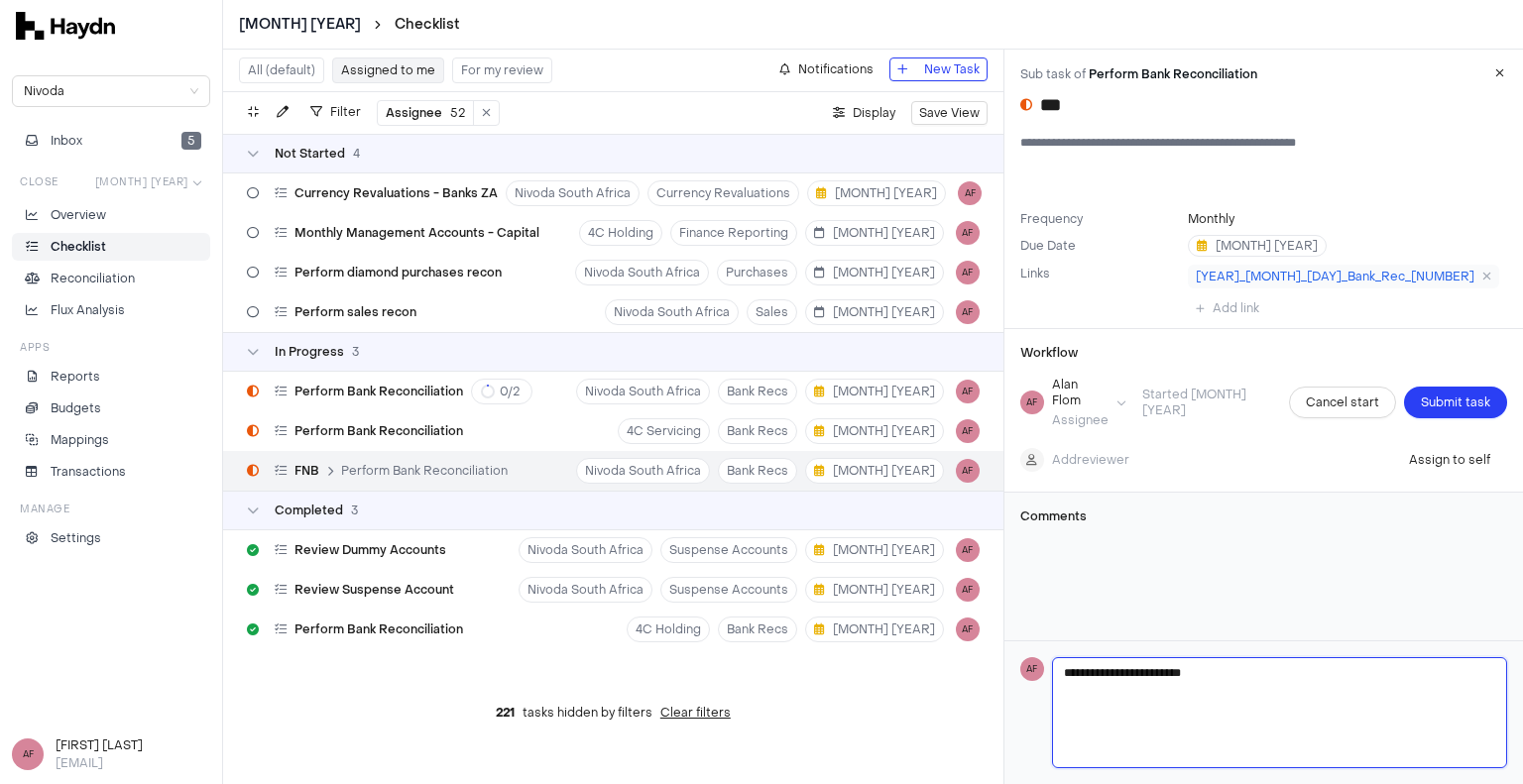 type on "**********" 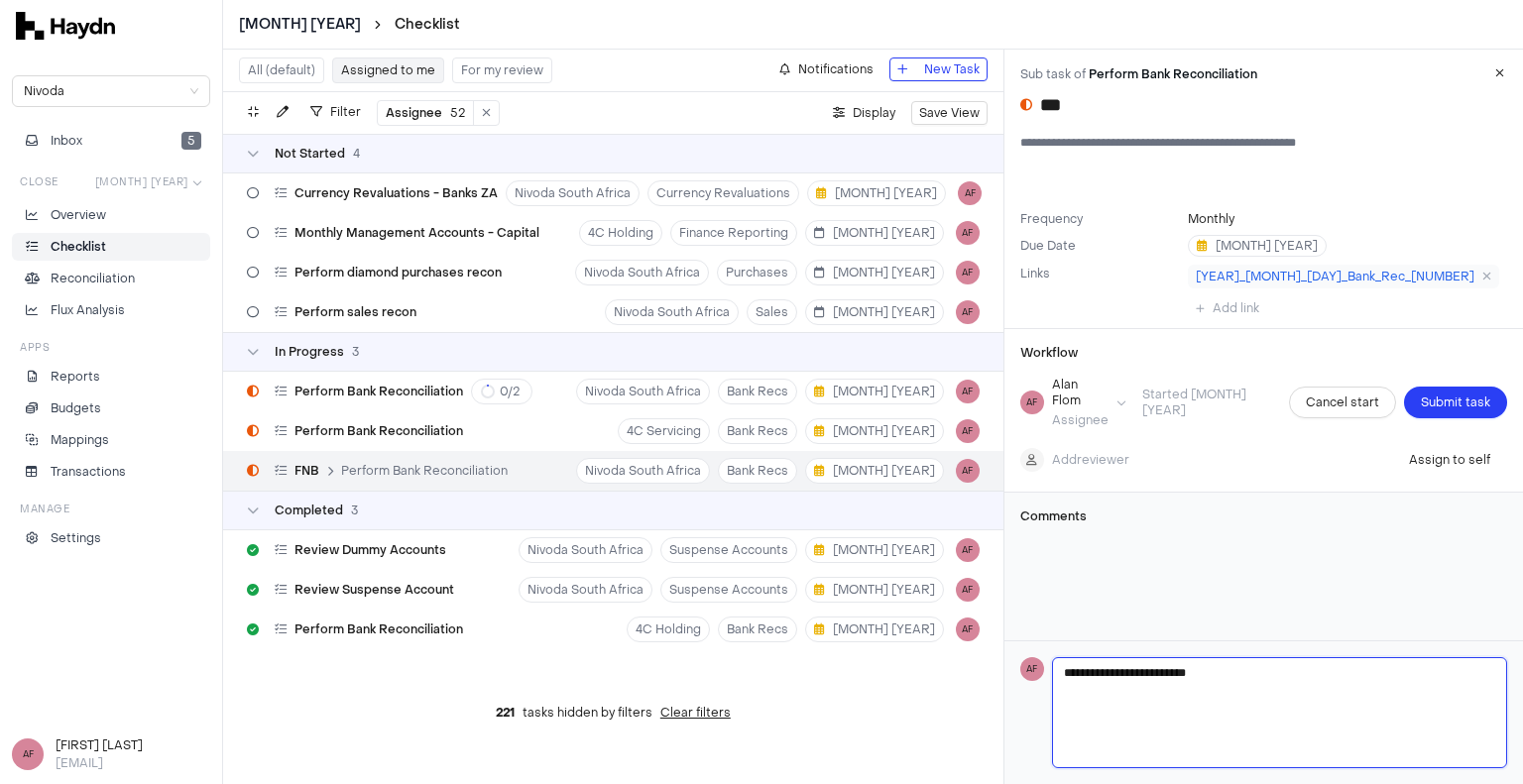 type on "**********" 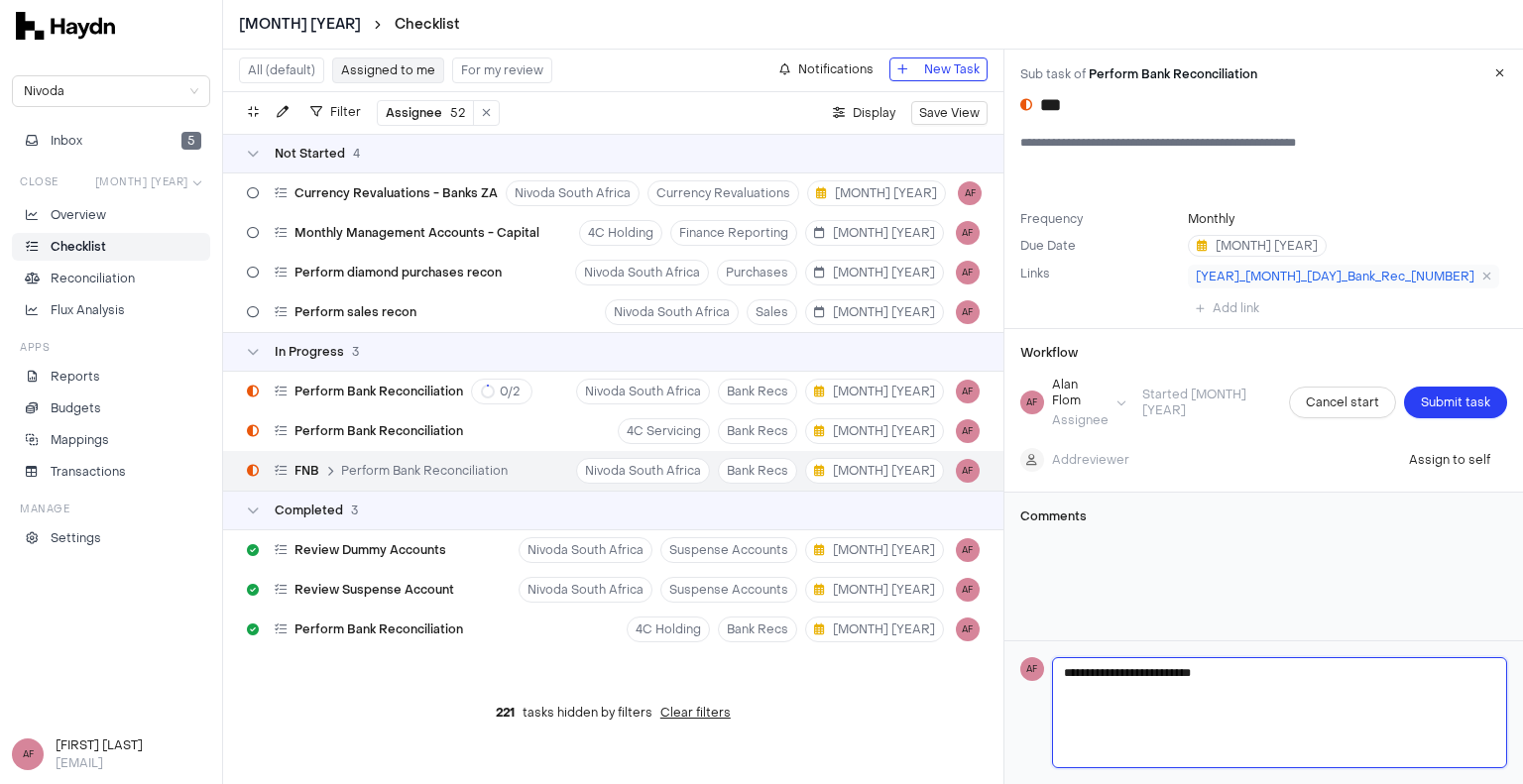 type on "**********" 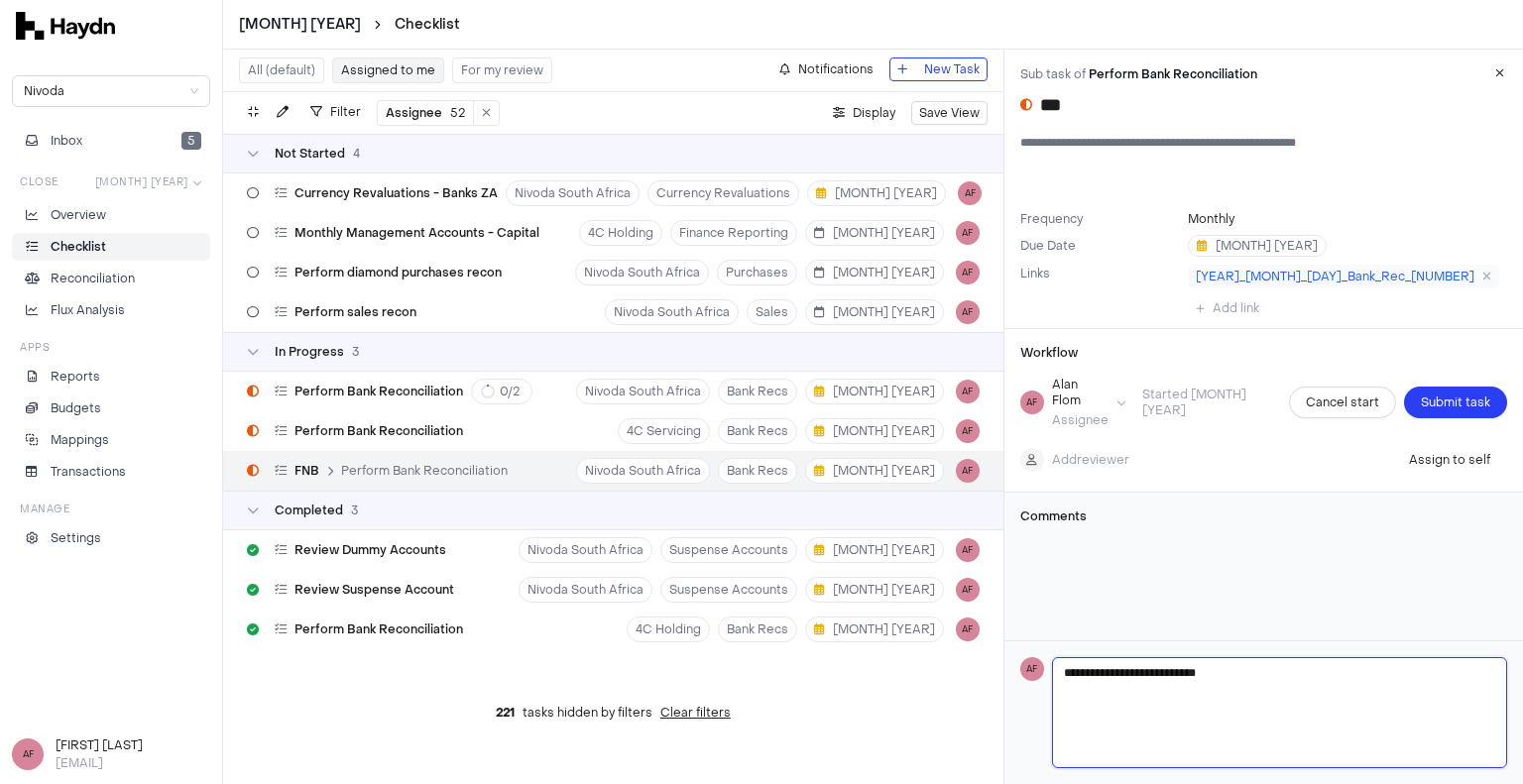 type on "**********" 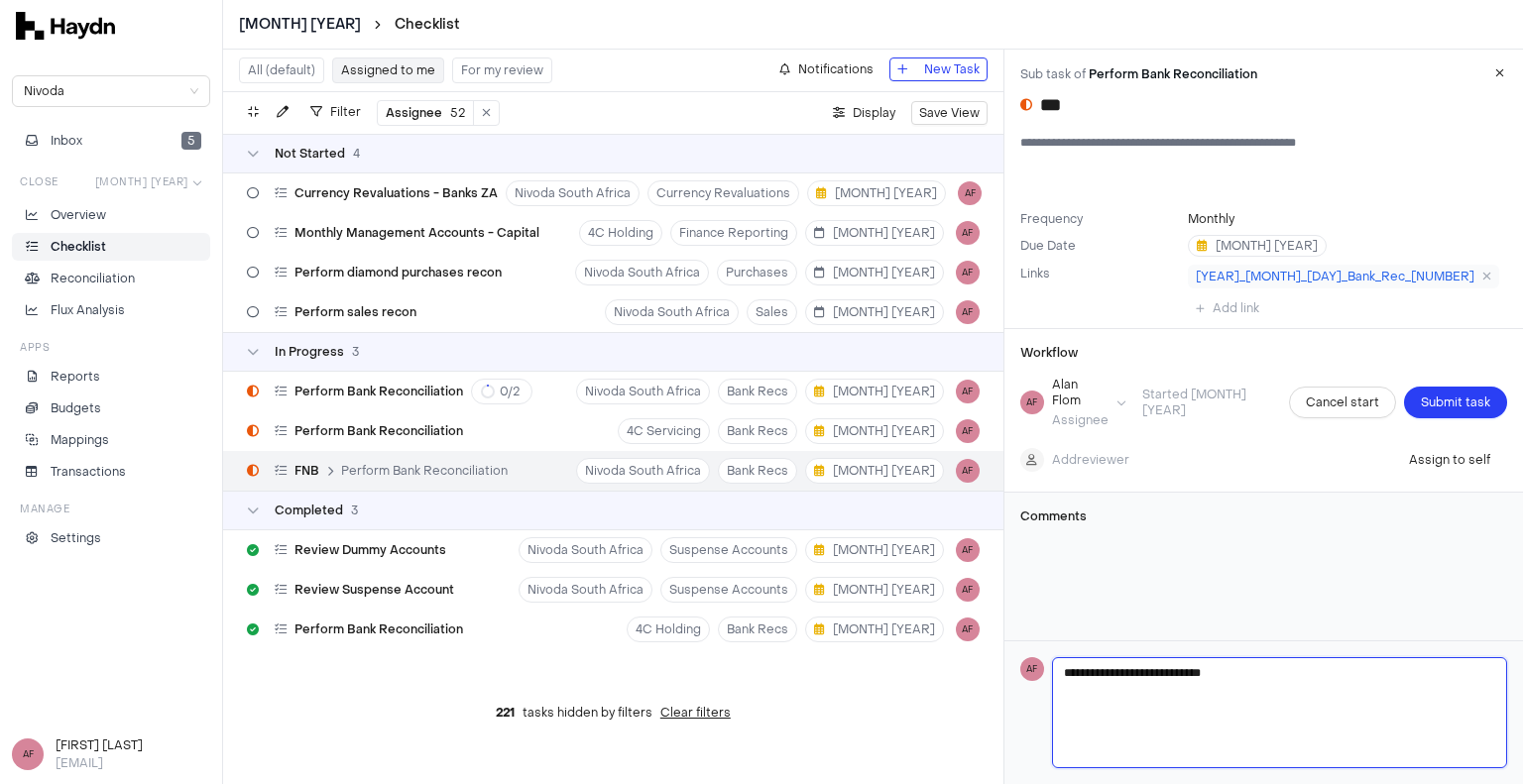 type on "**********" 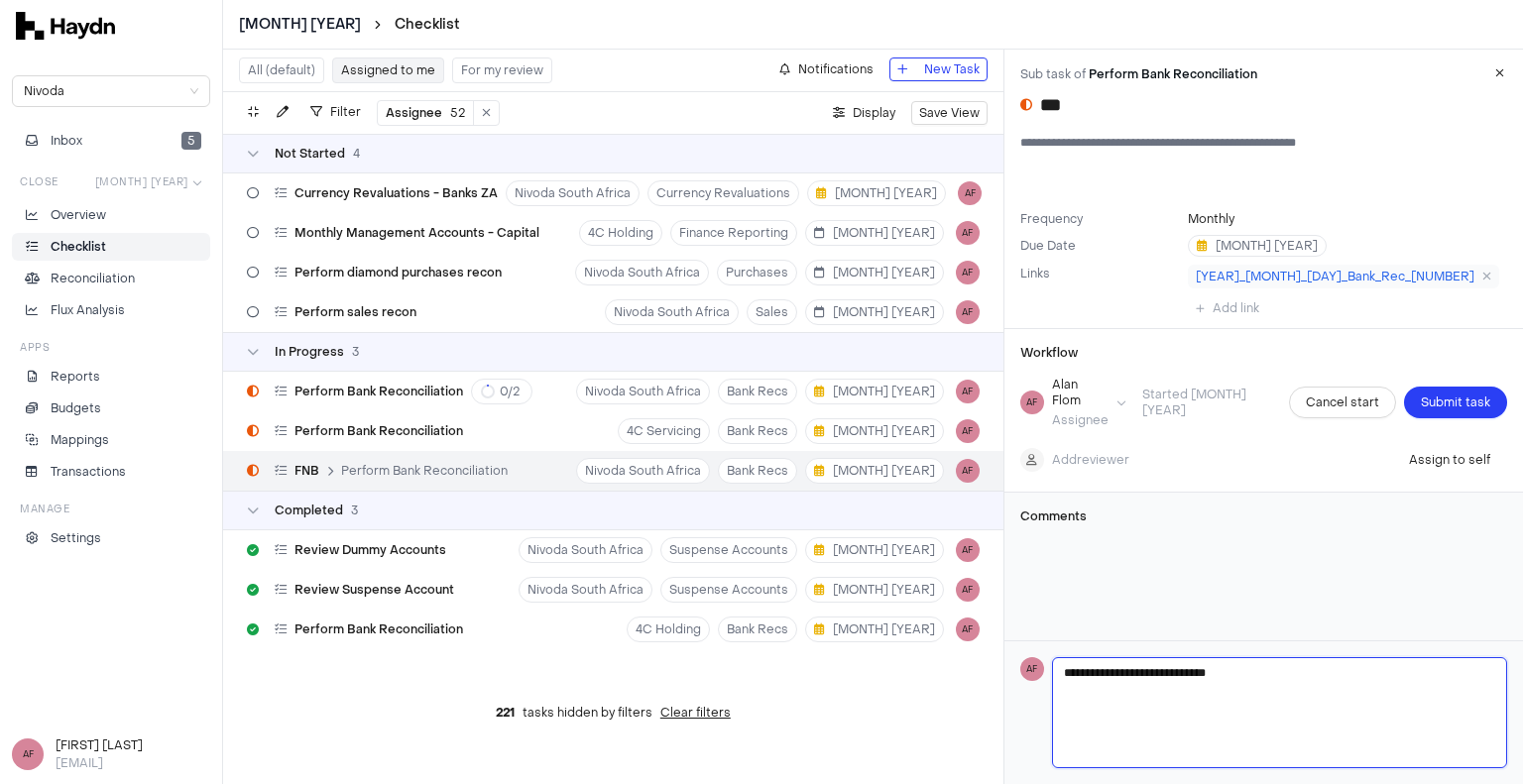 type on "**********" 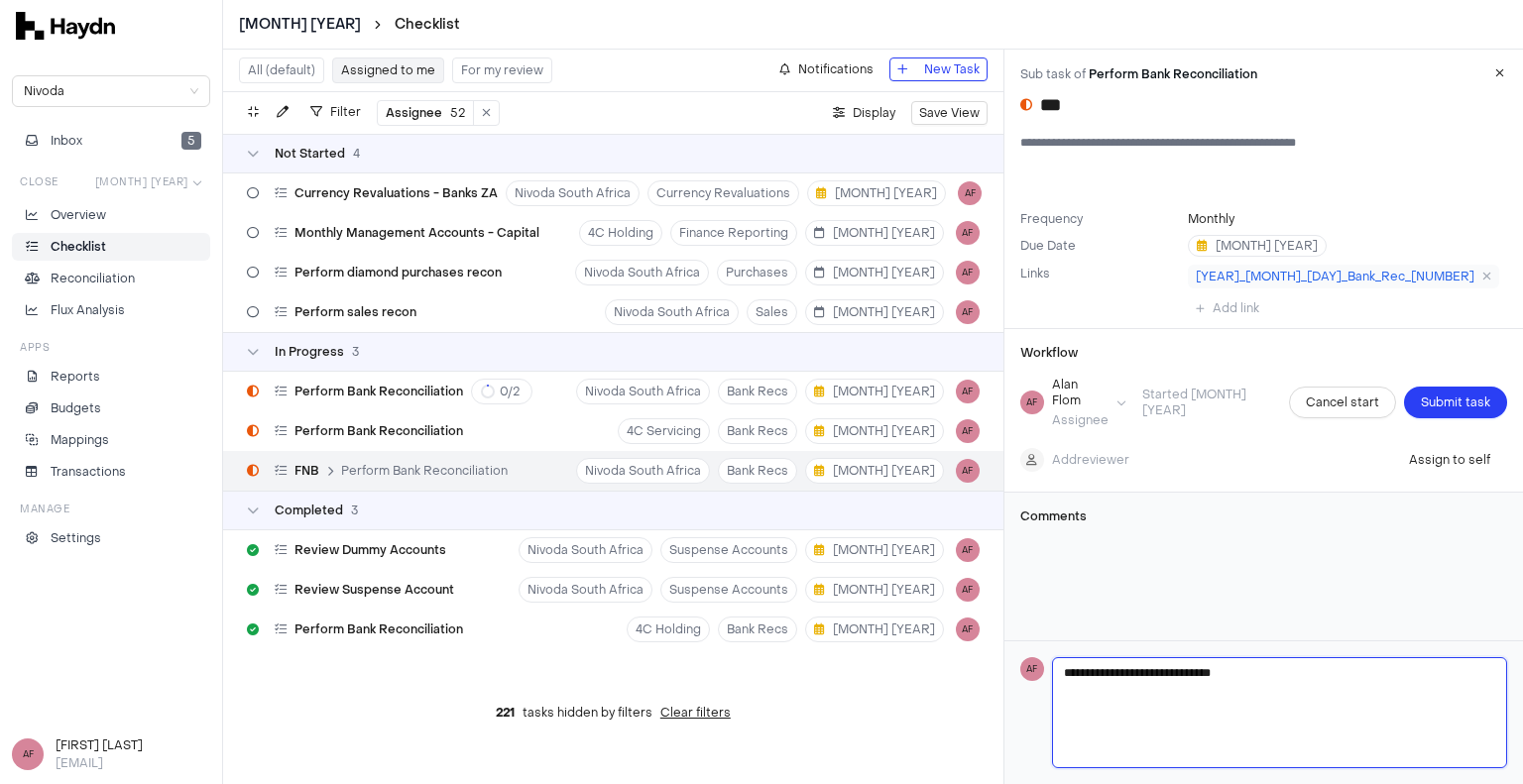type on "**********" 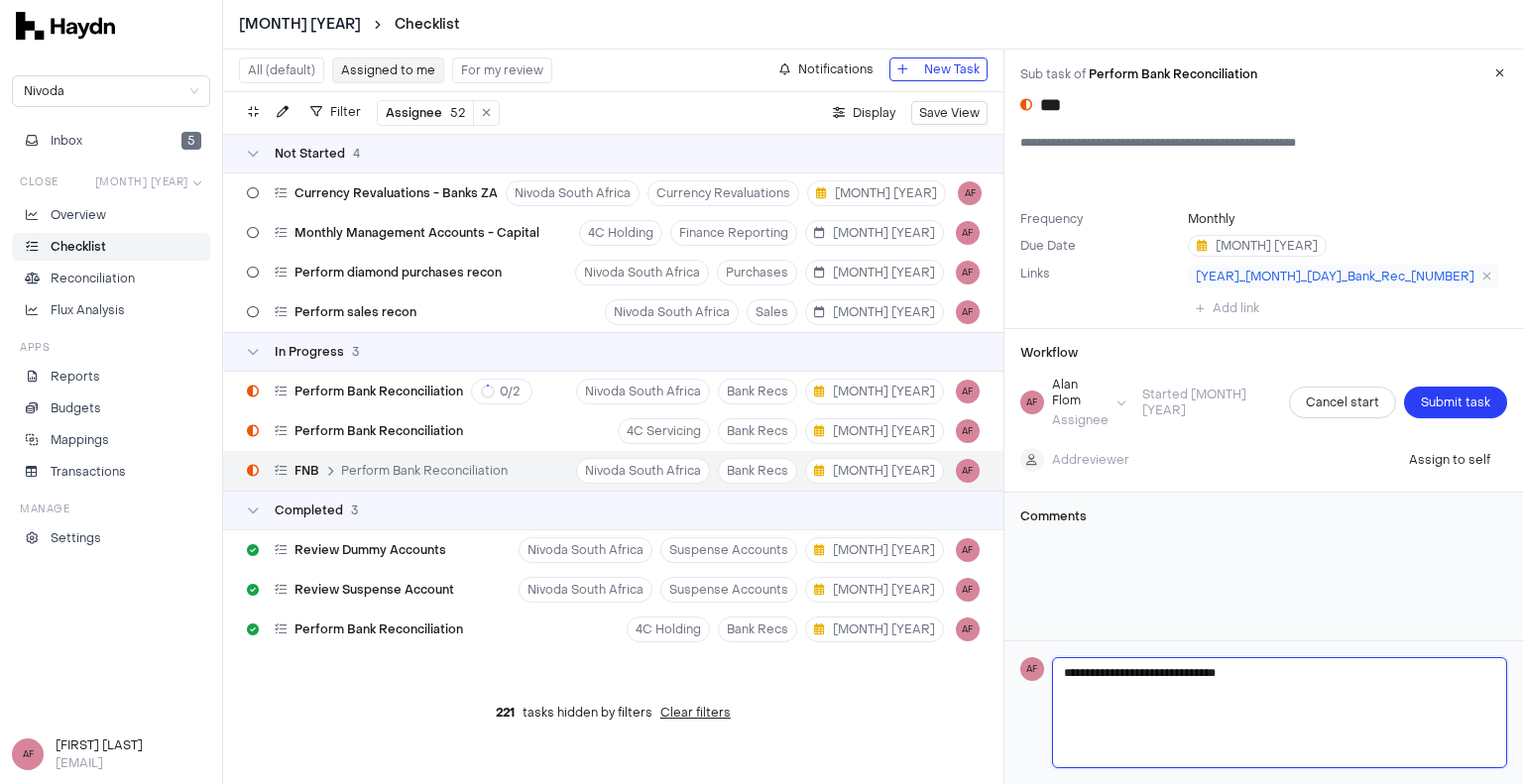 type on "**********" 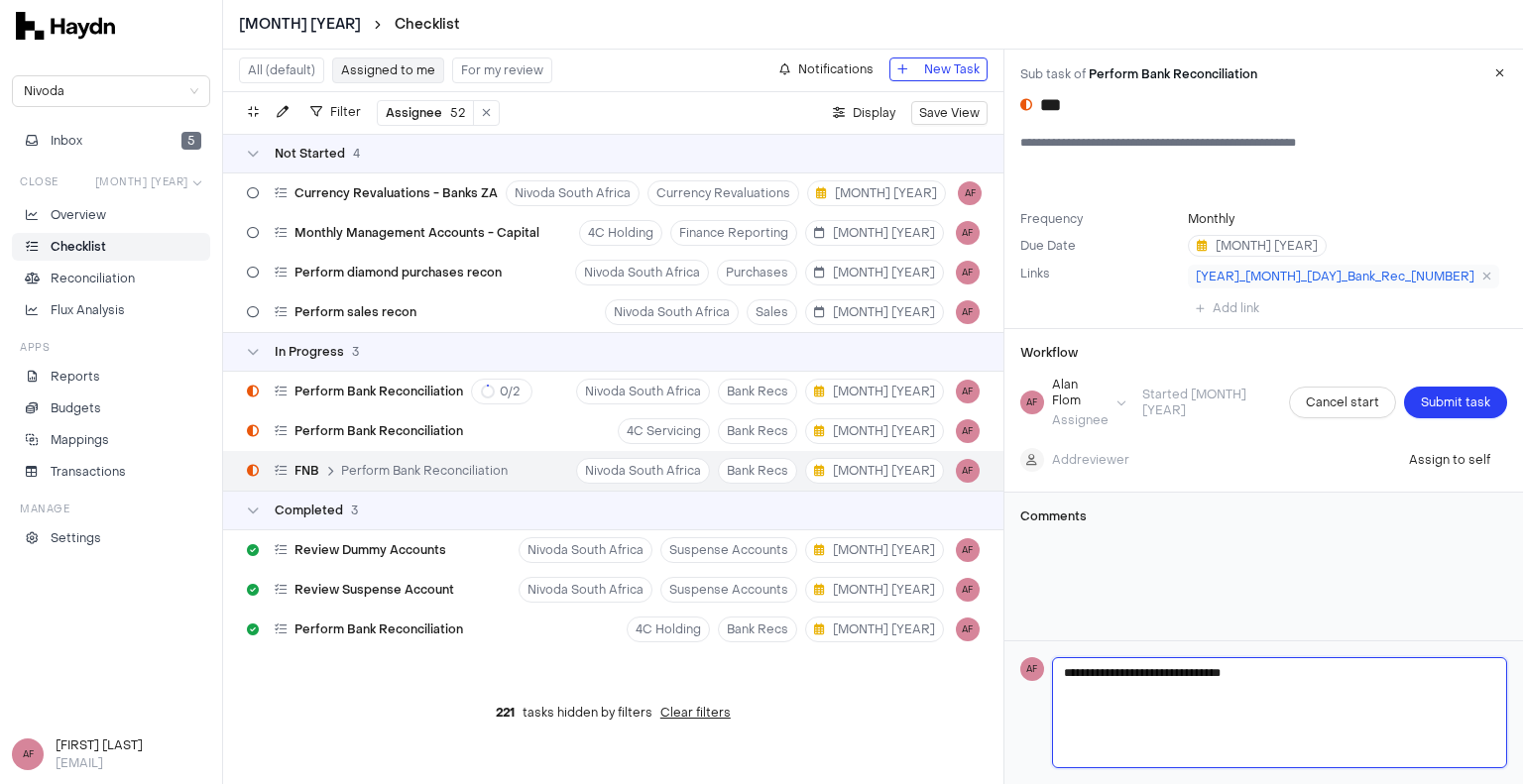 type on "**********" 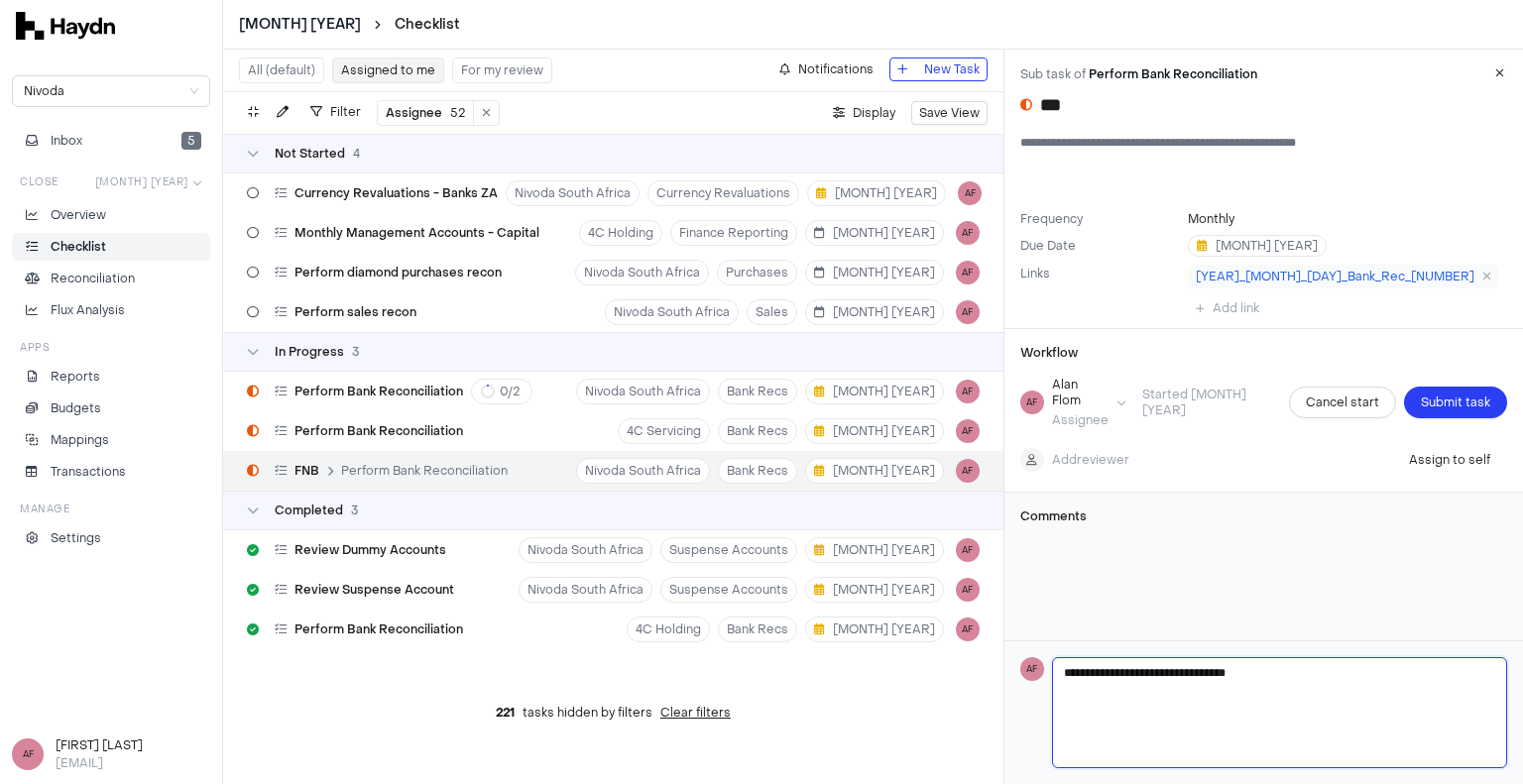 type 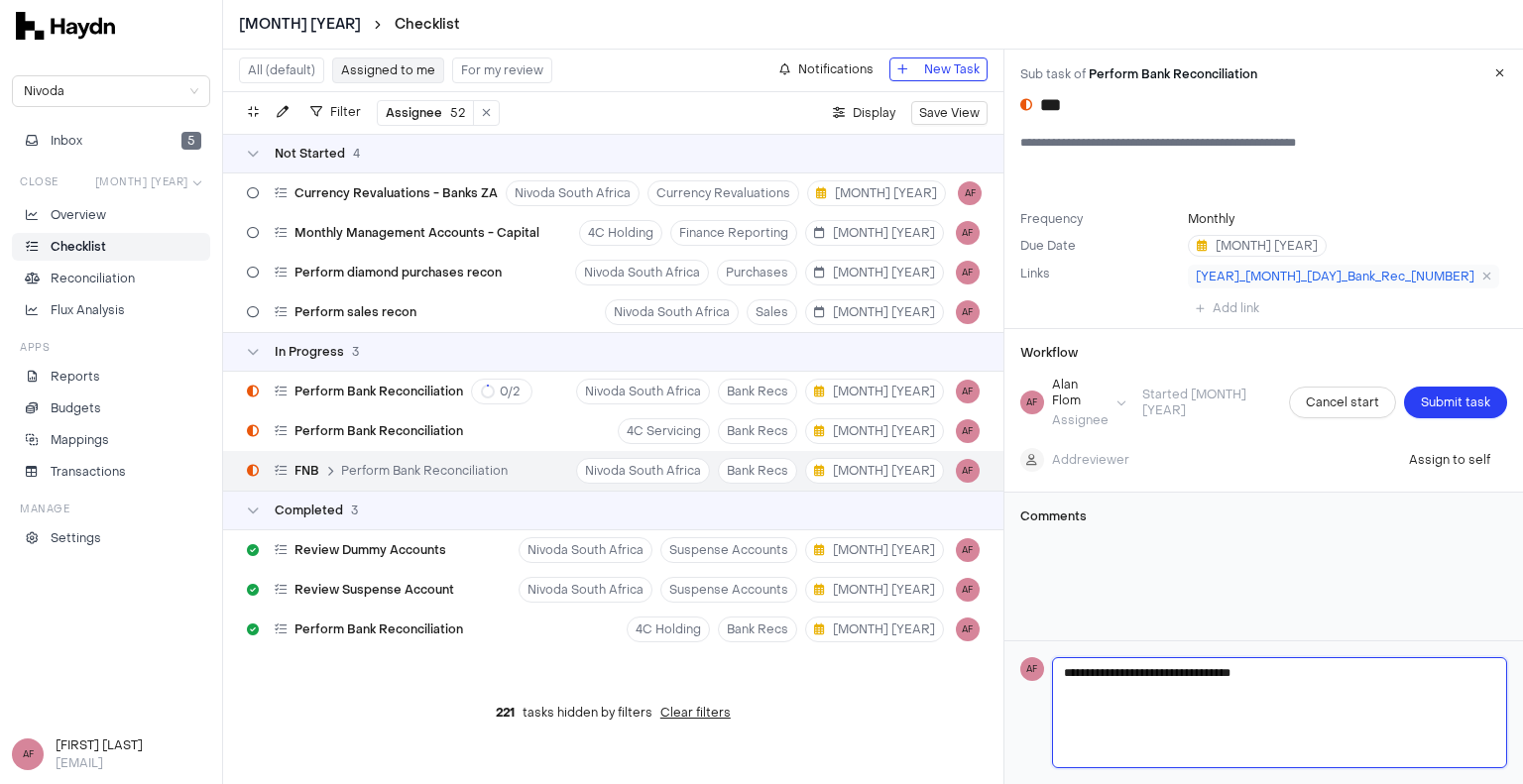 type on "**********" 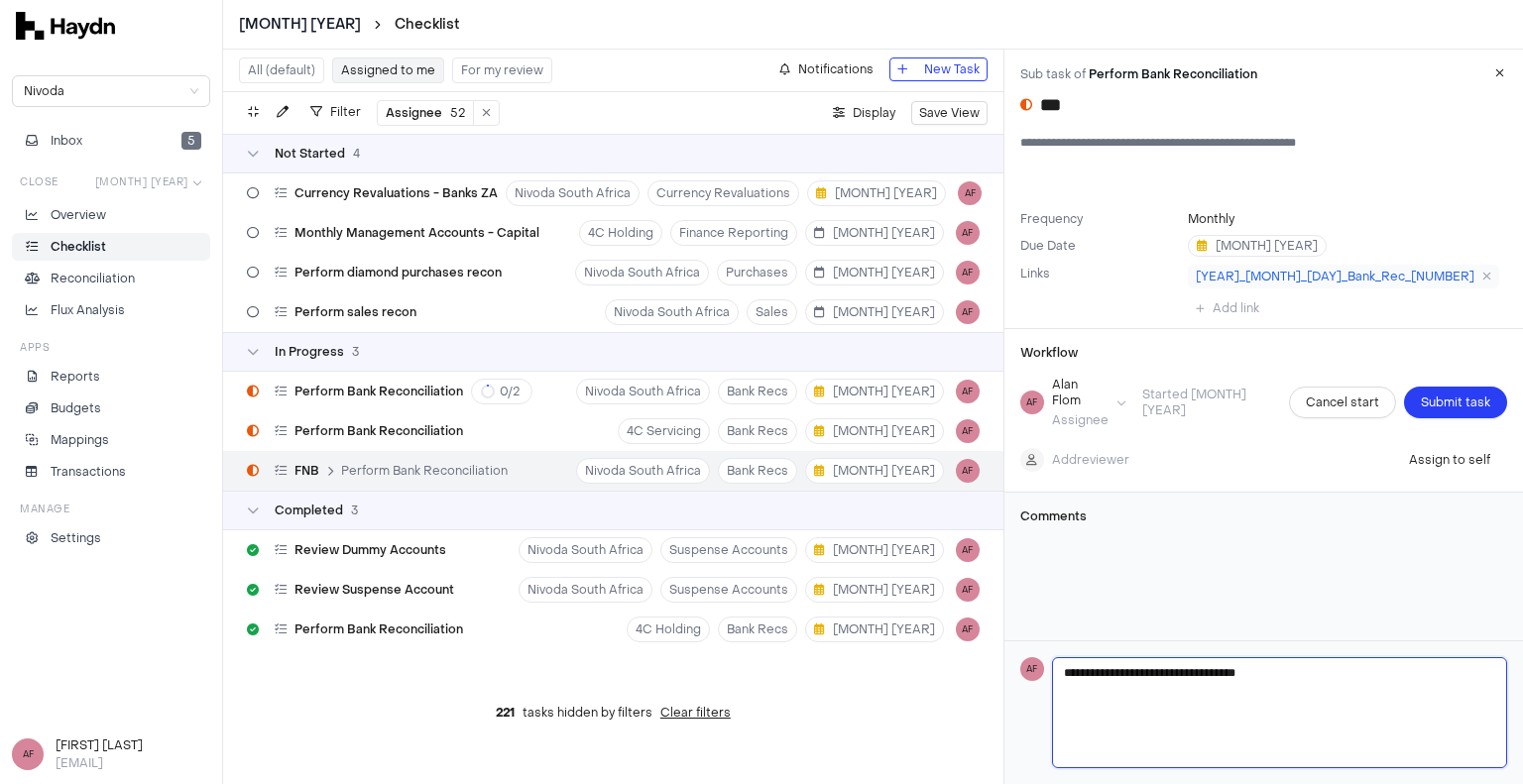 type on "**********" 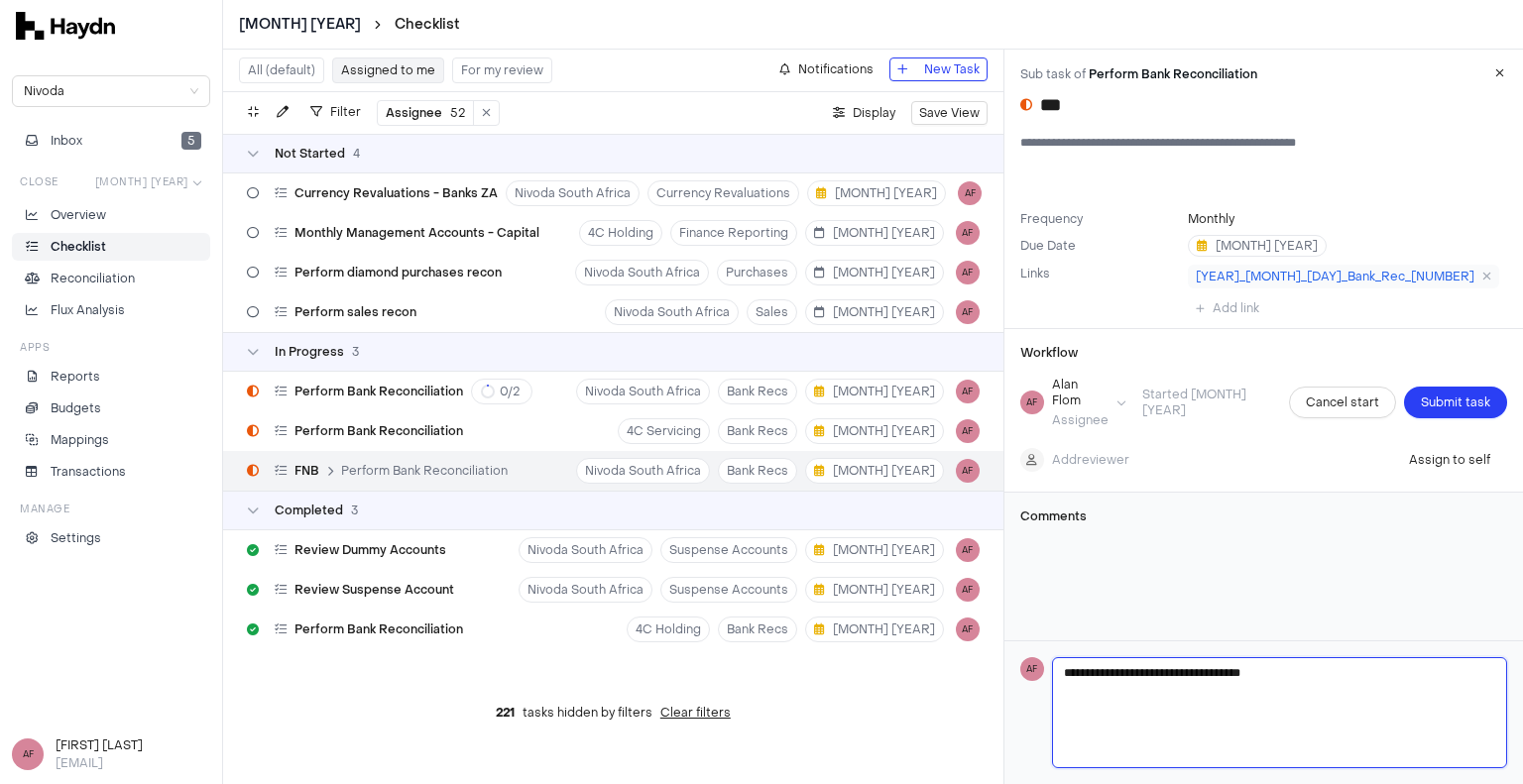 type on "**********" 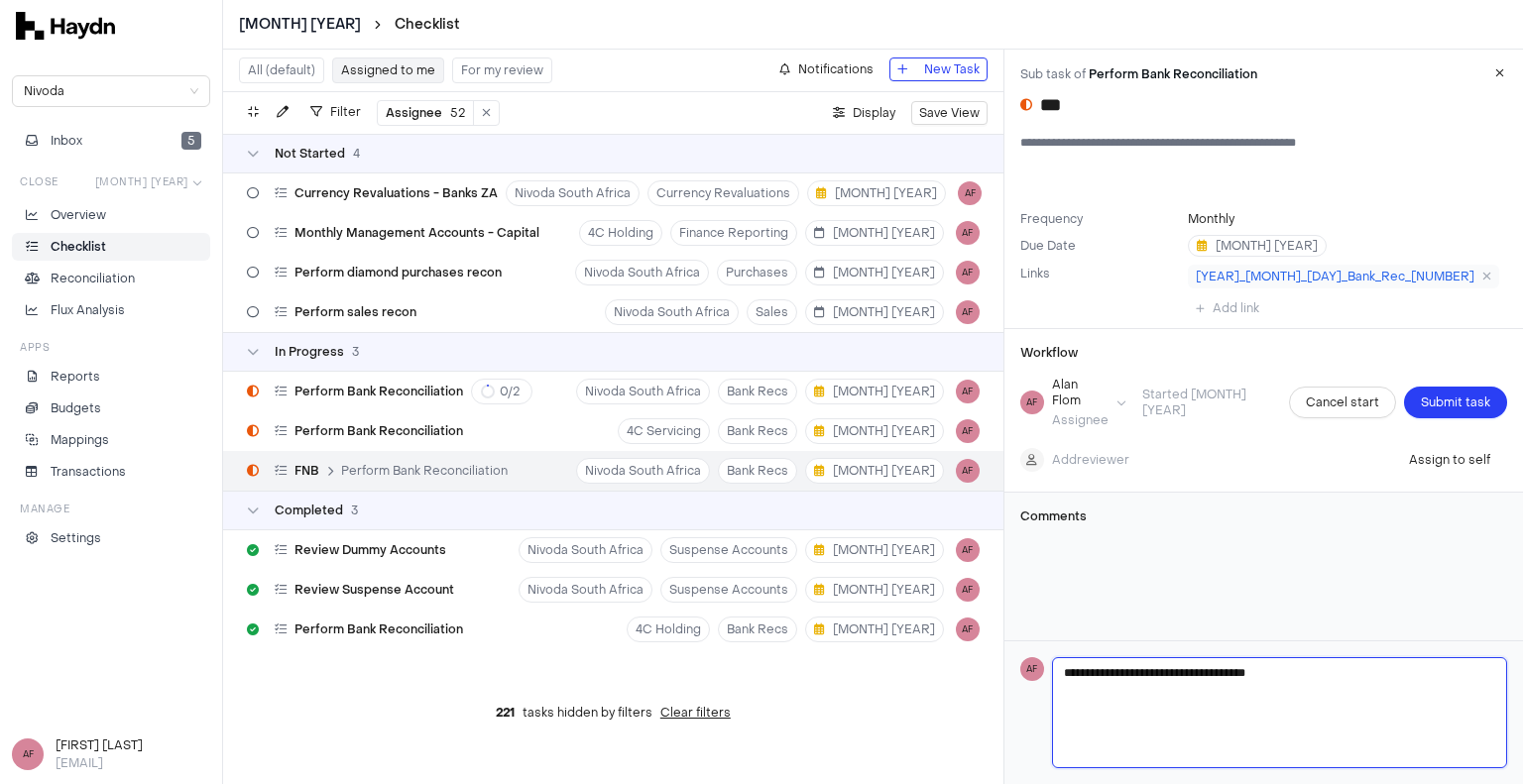 type on "**********" 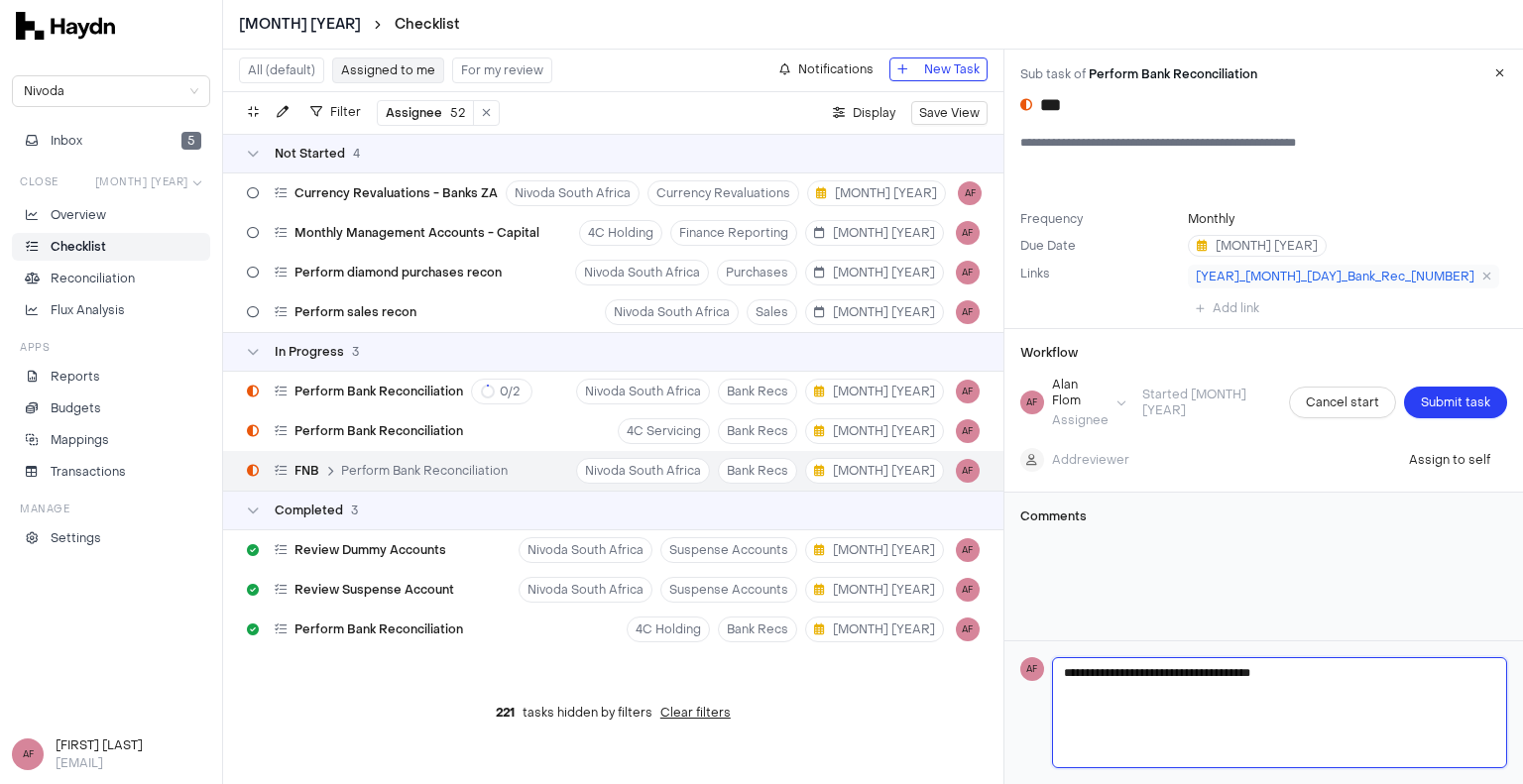 type on "**********" 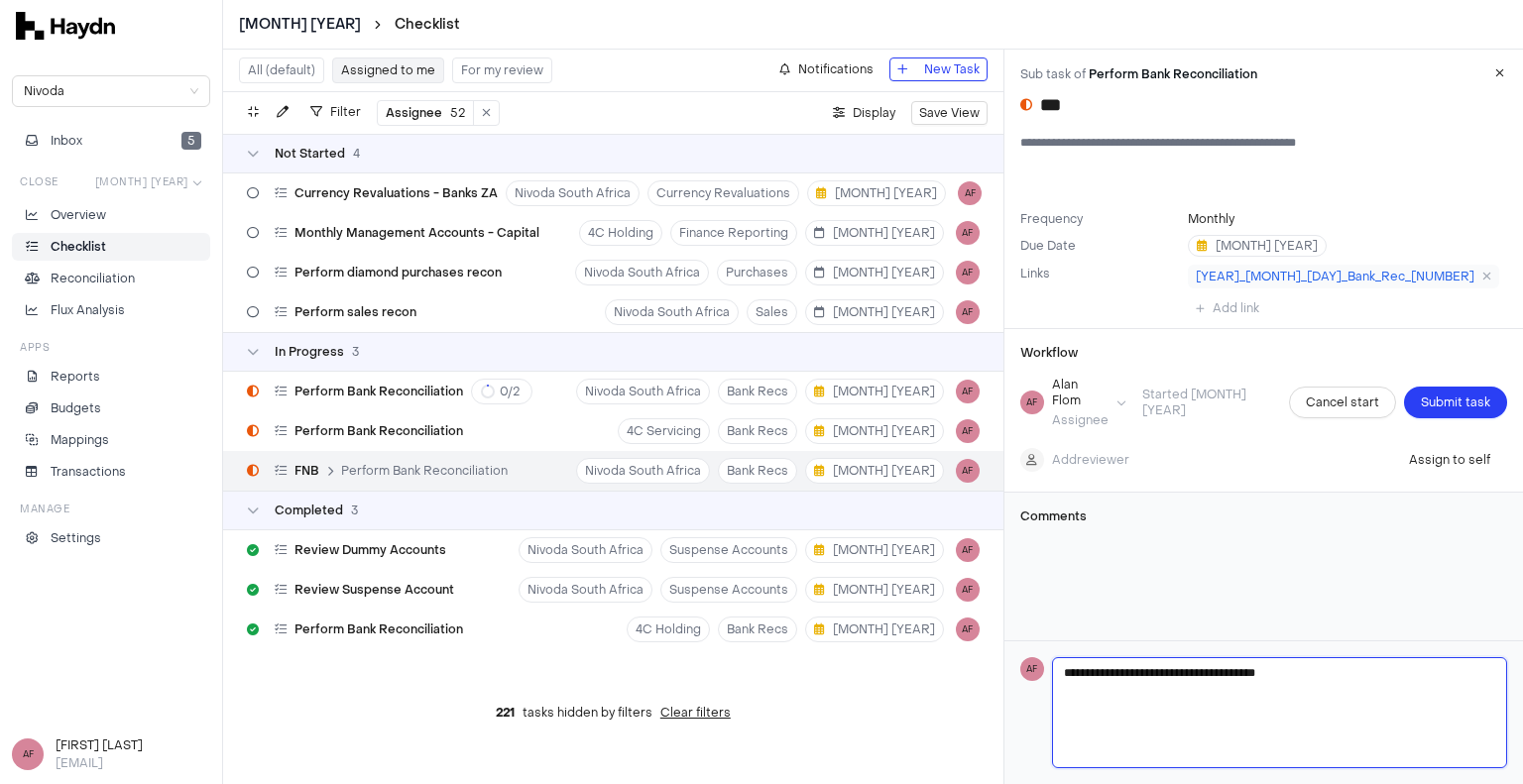 type on "**********" 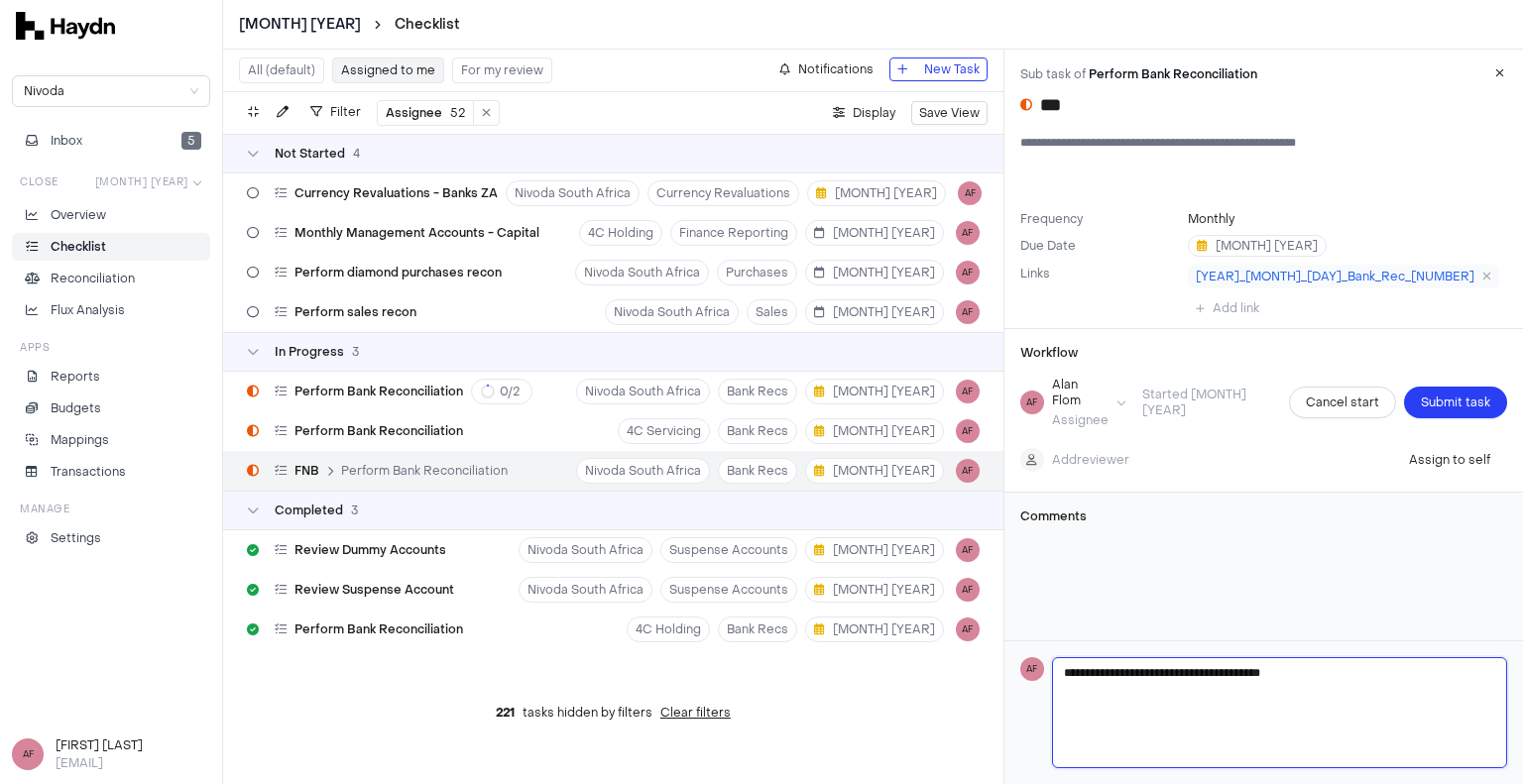 type on "**********" 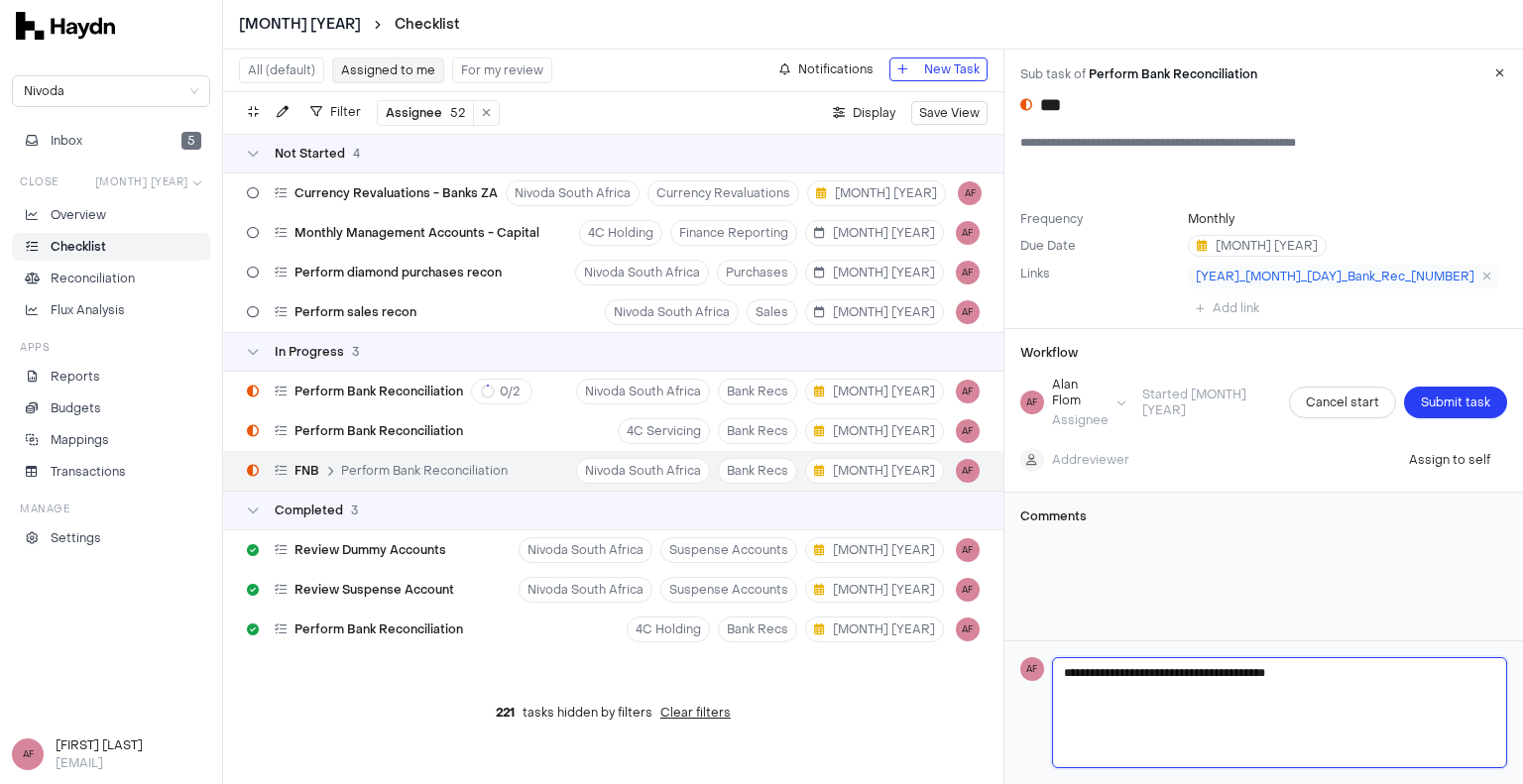 type on "**********" 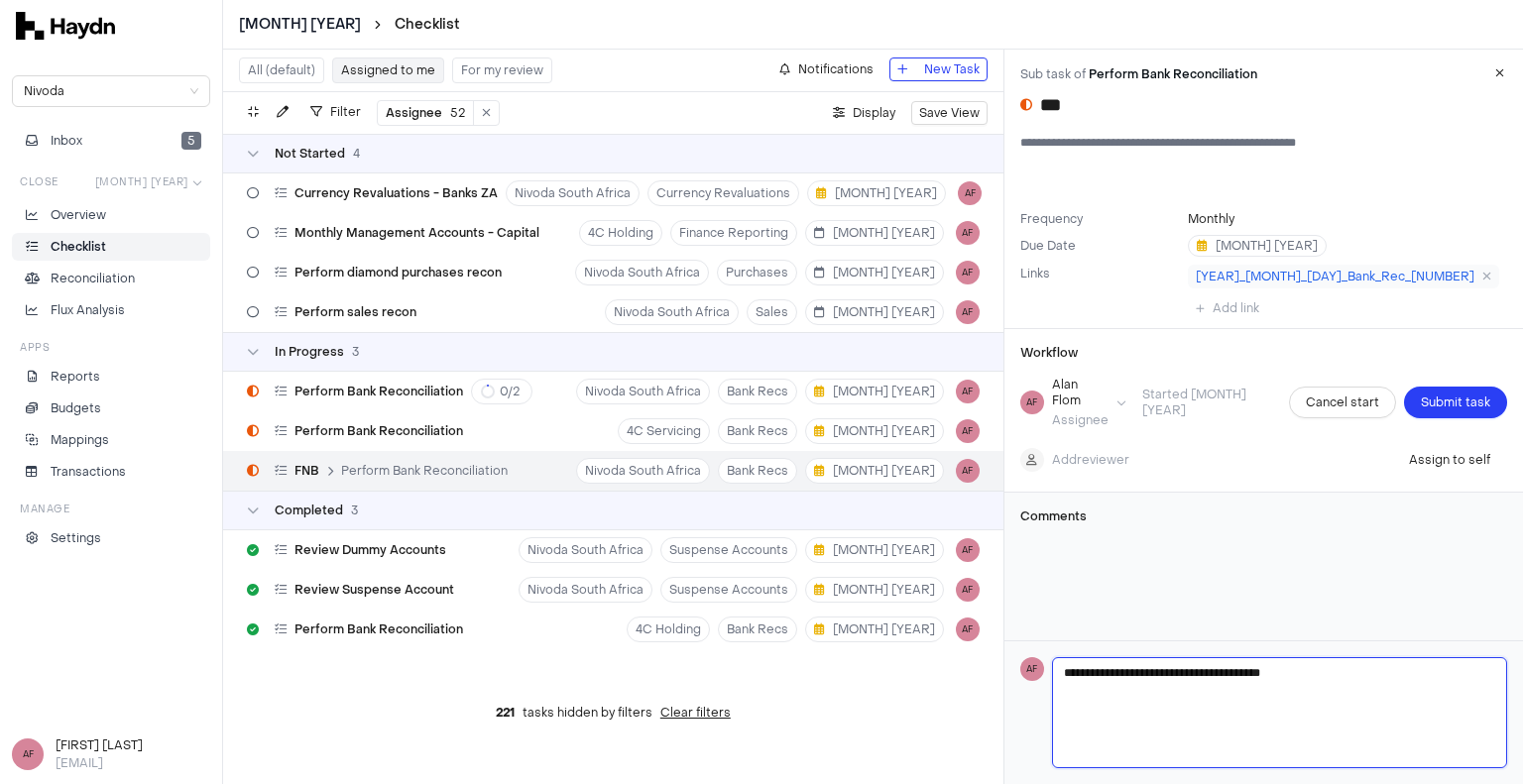 type on "**********" 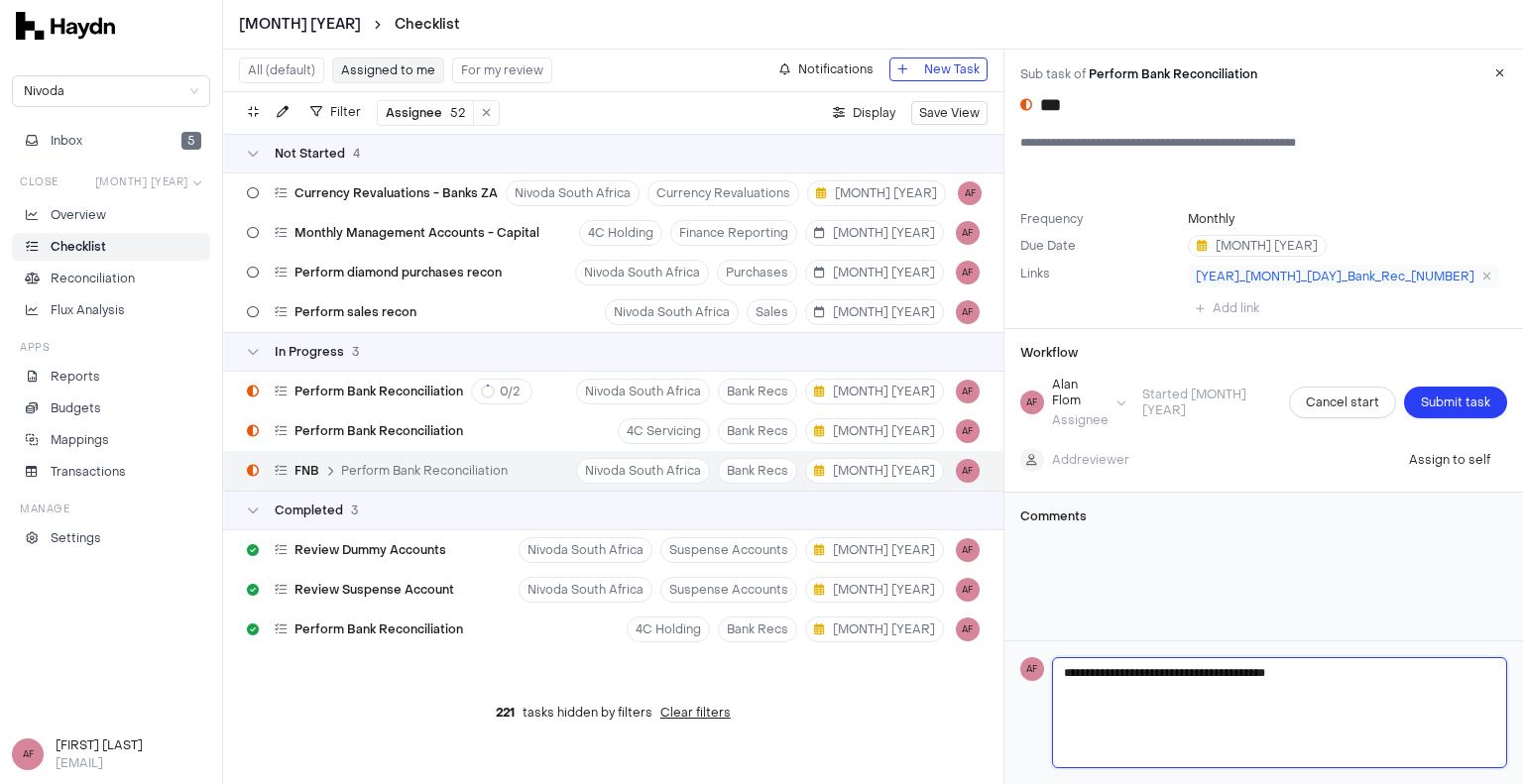type on "**********" 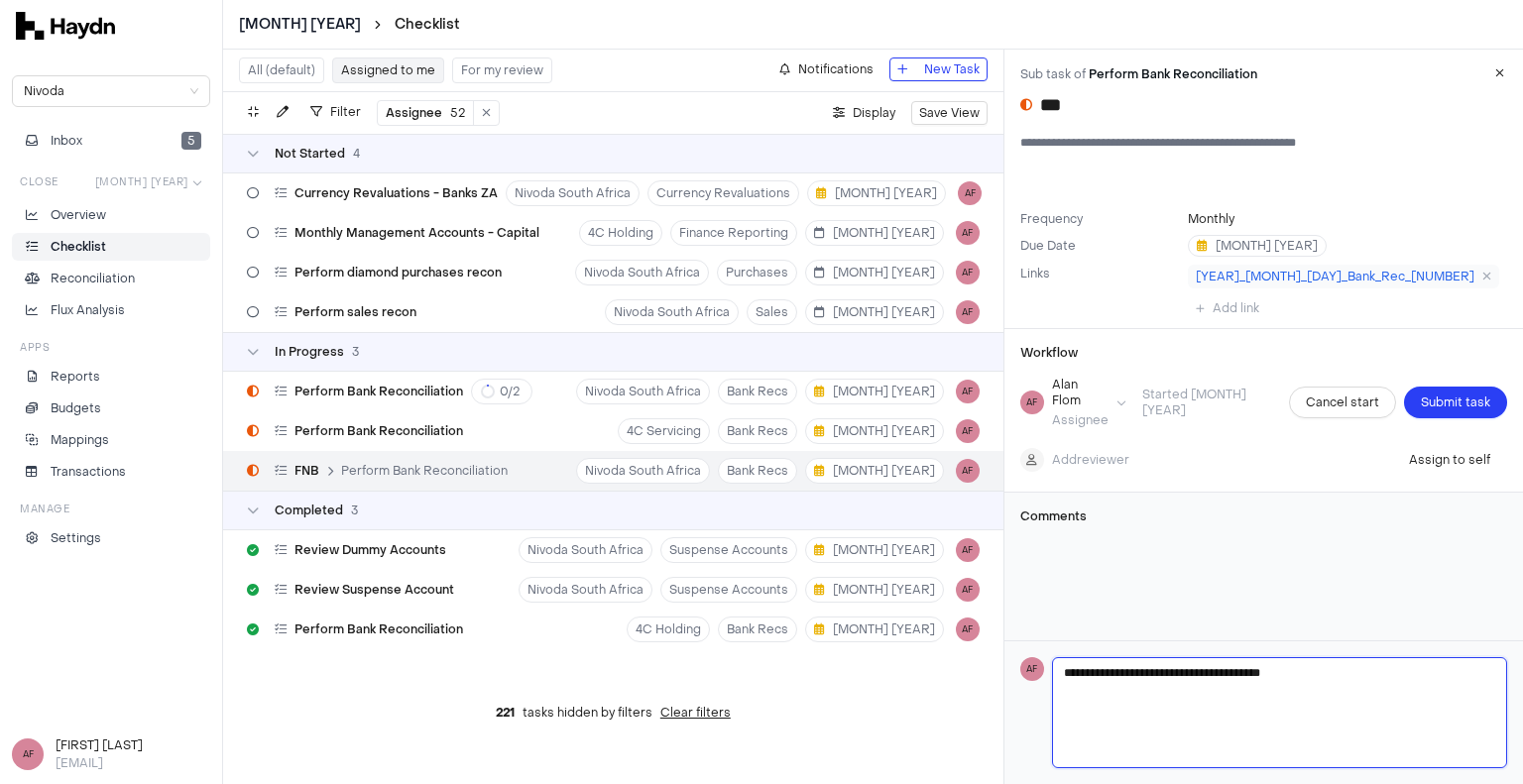 type on "**********" 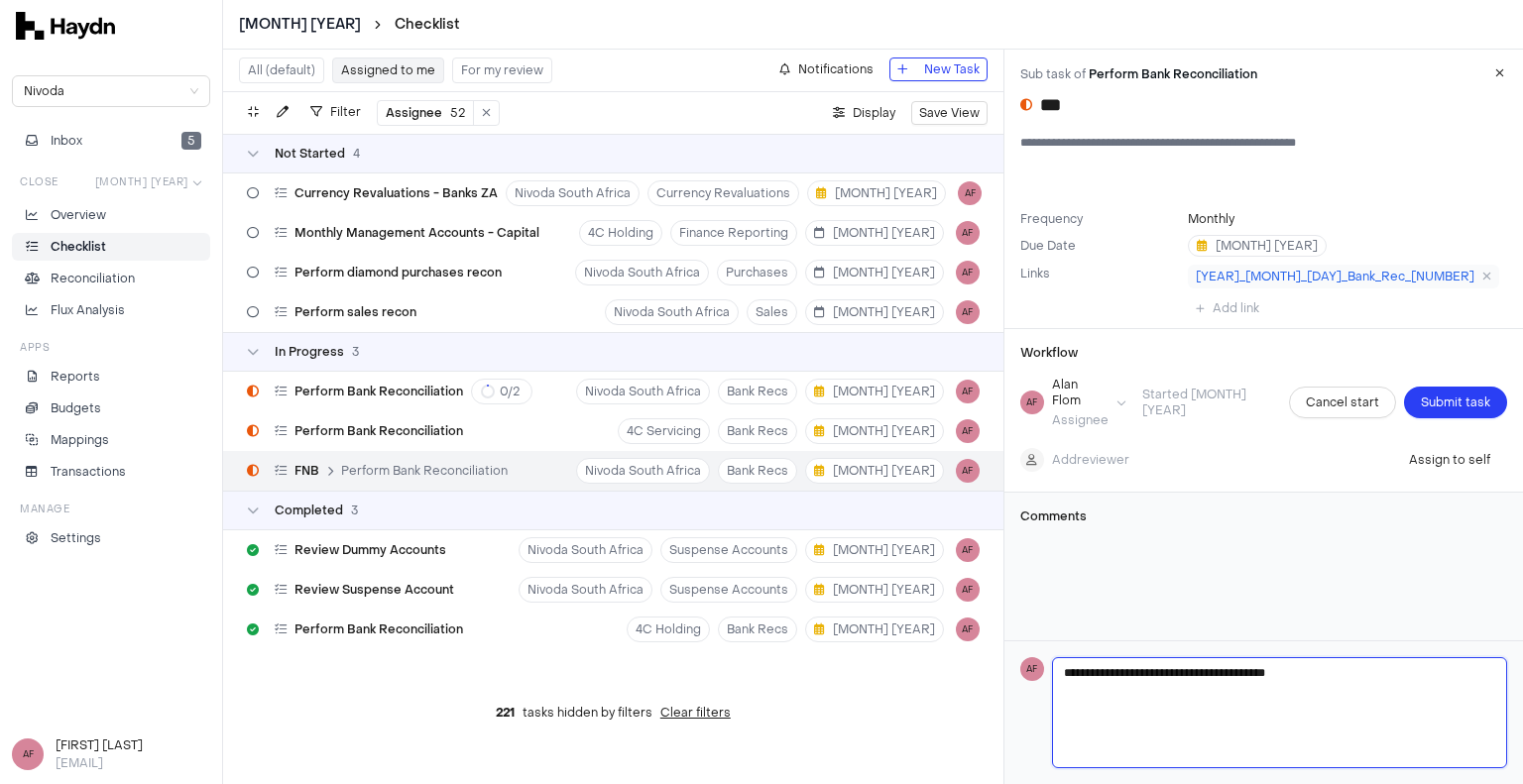 type on "**********" 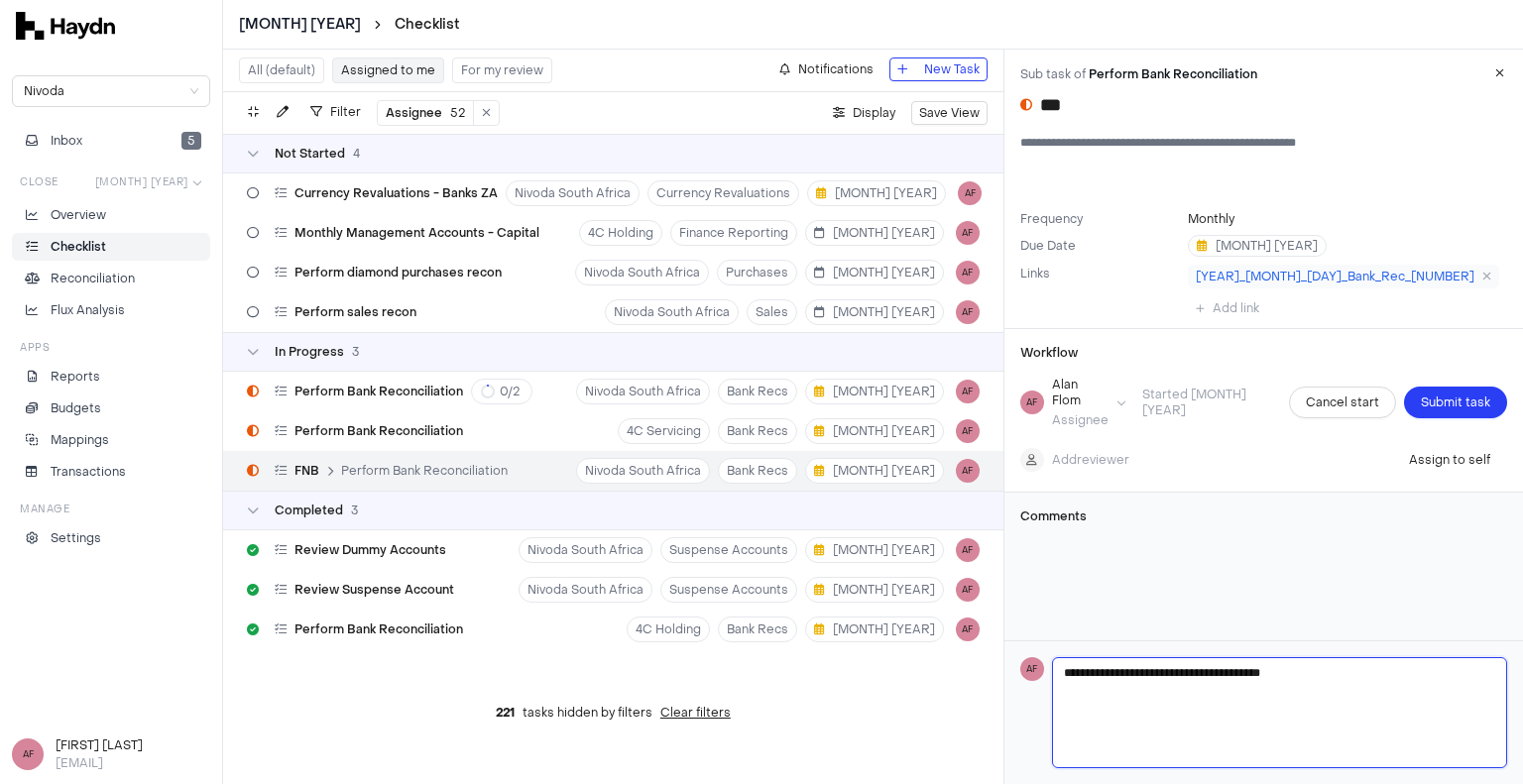 type on "**********" 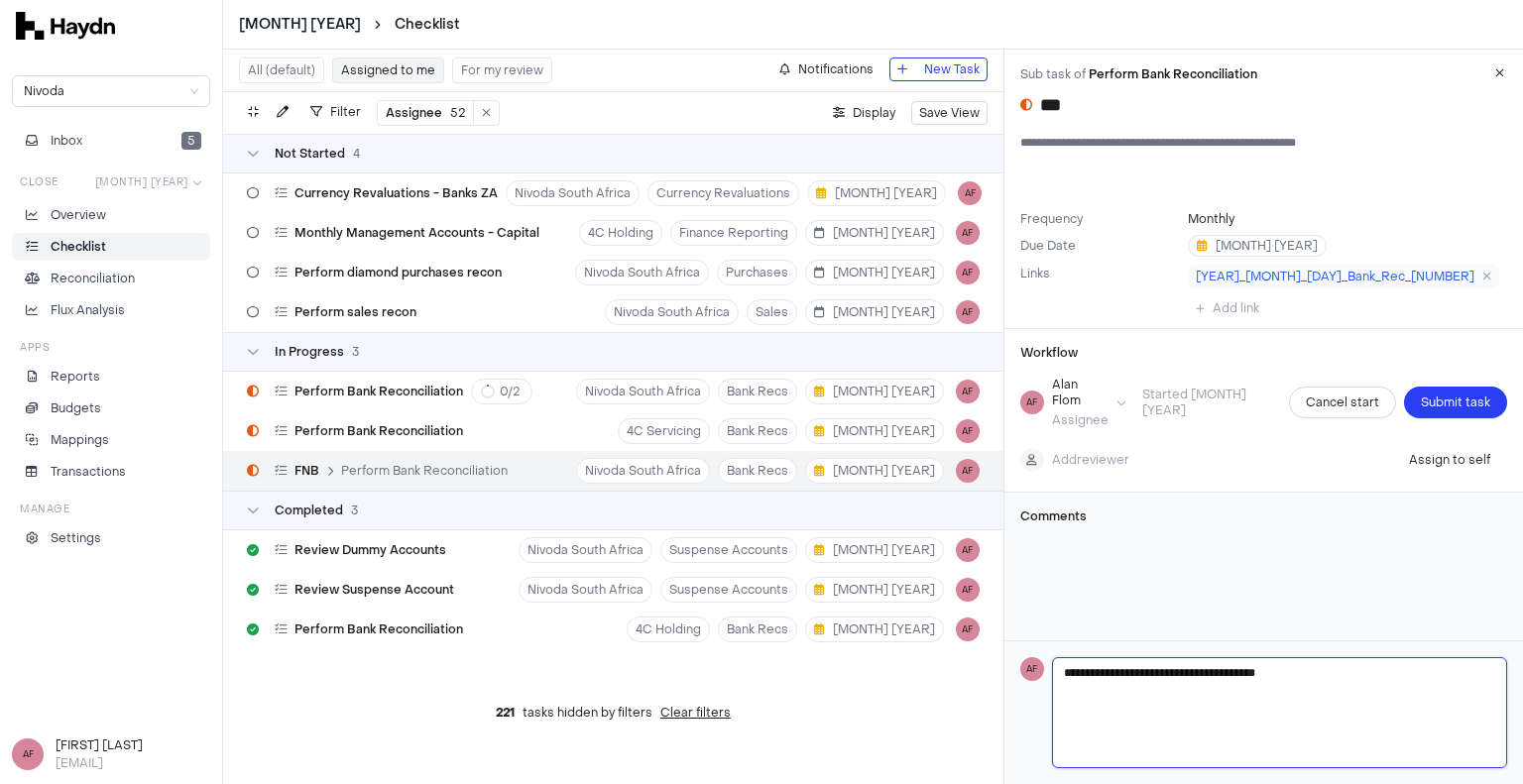 type on "**********" 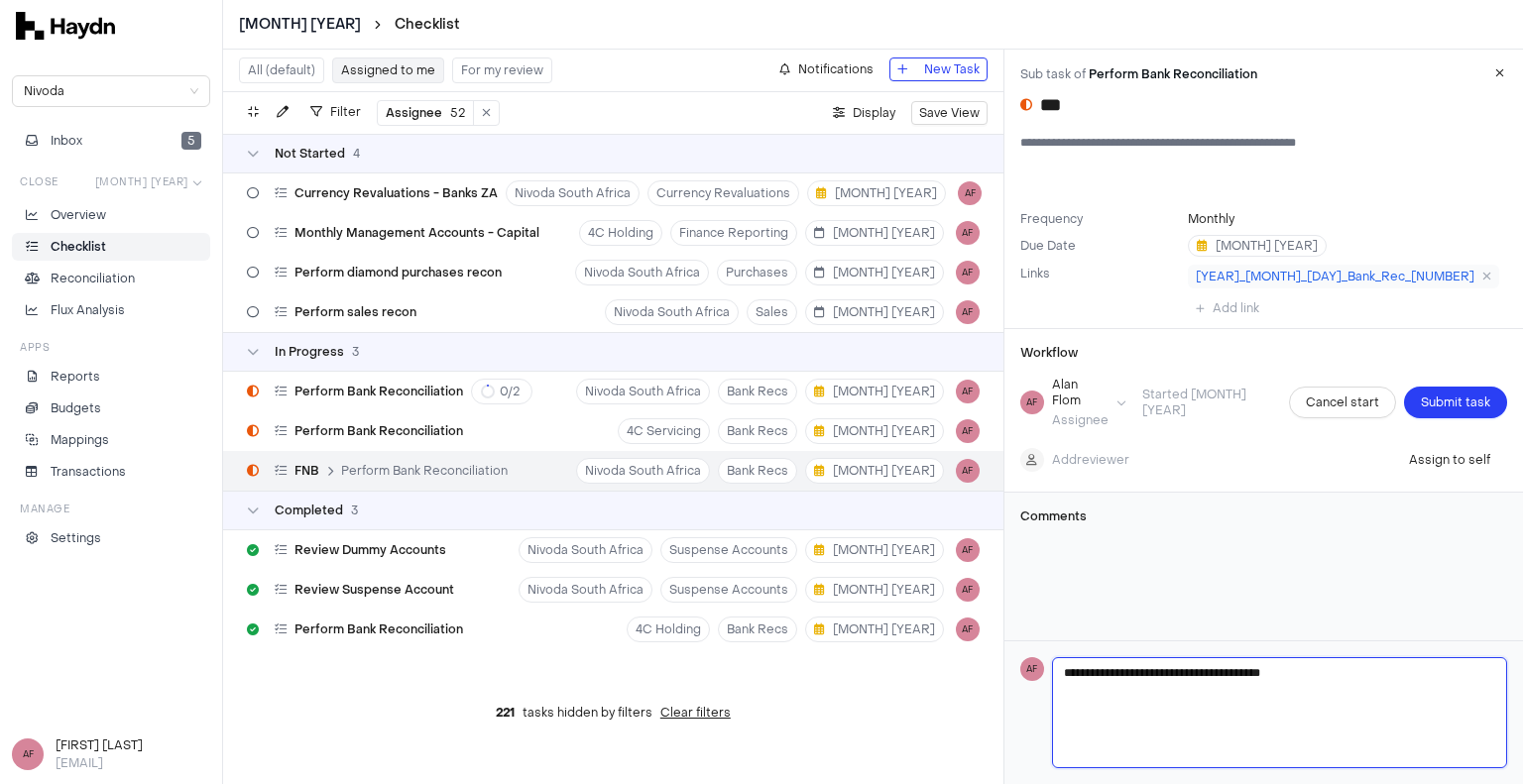 type on "**********" 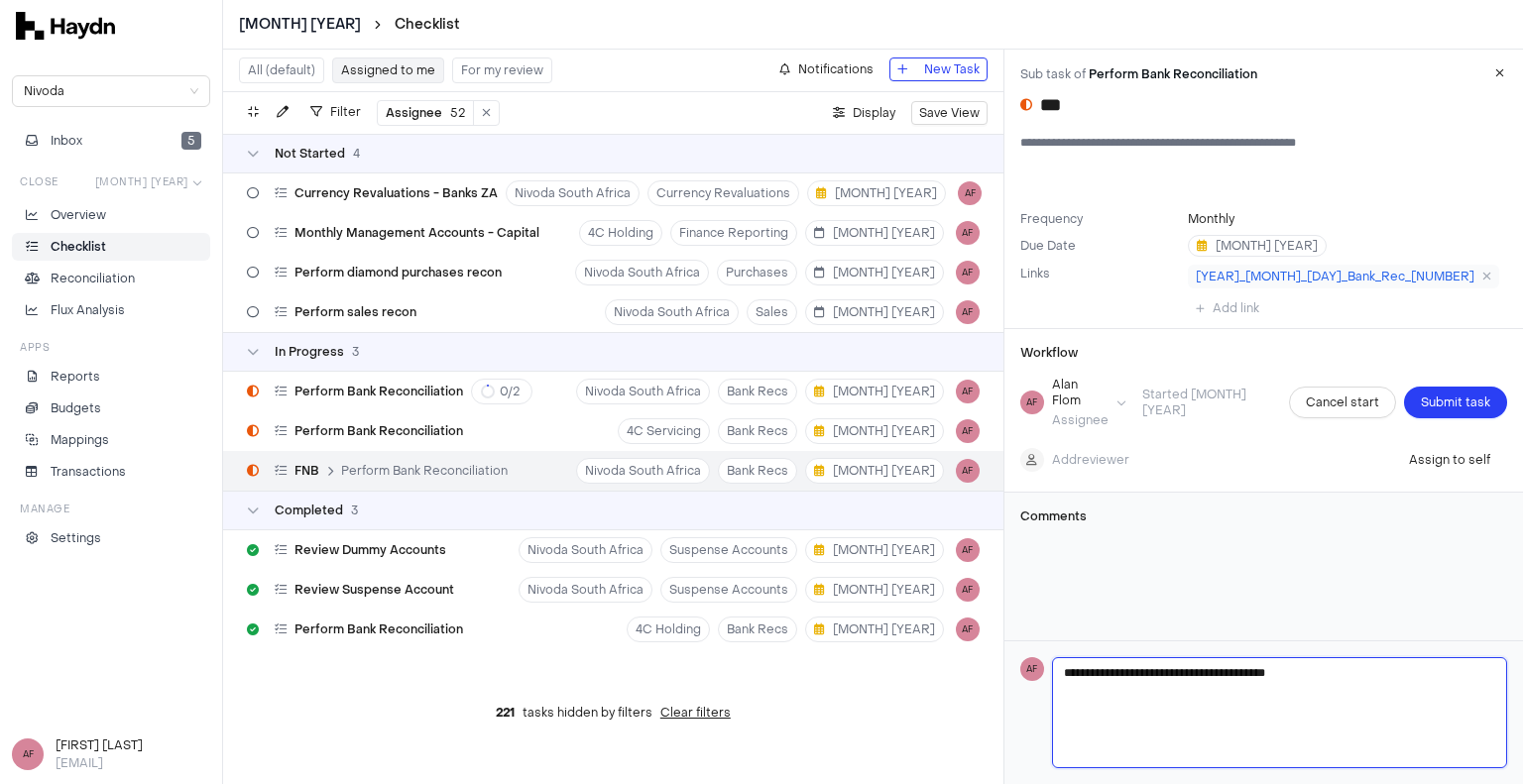type on "**********" 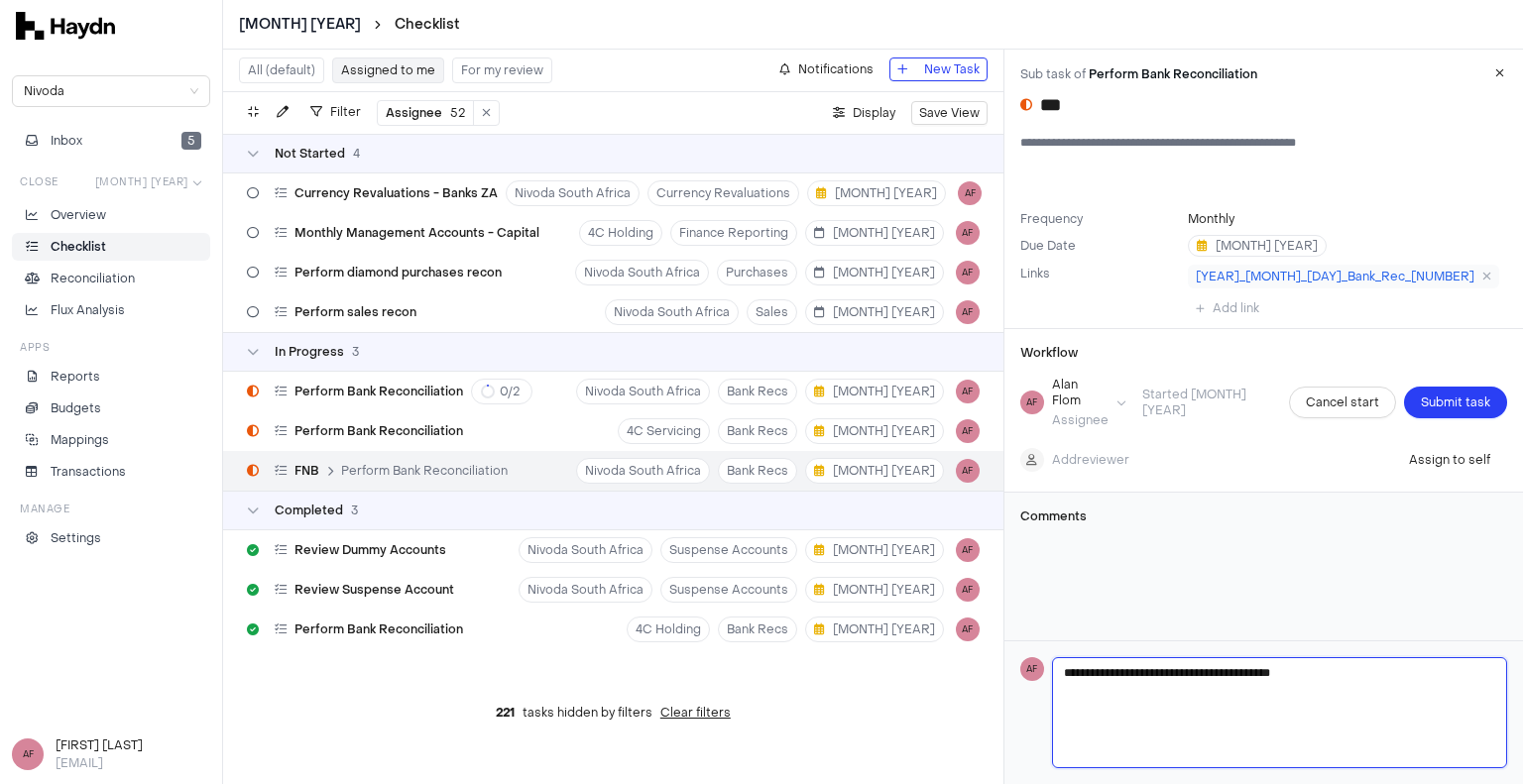type on "**********" 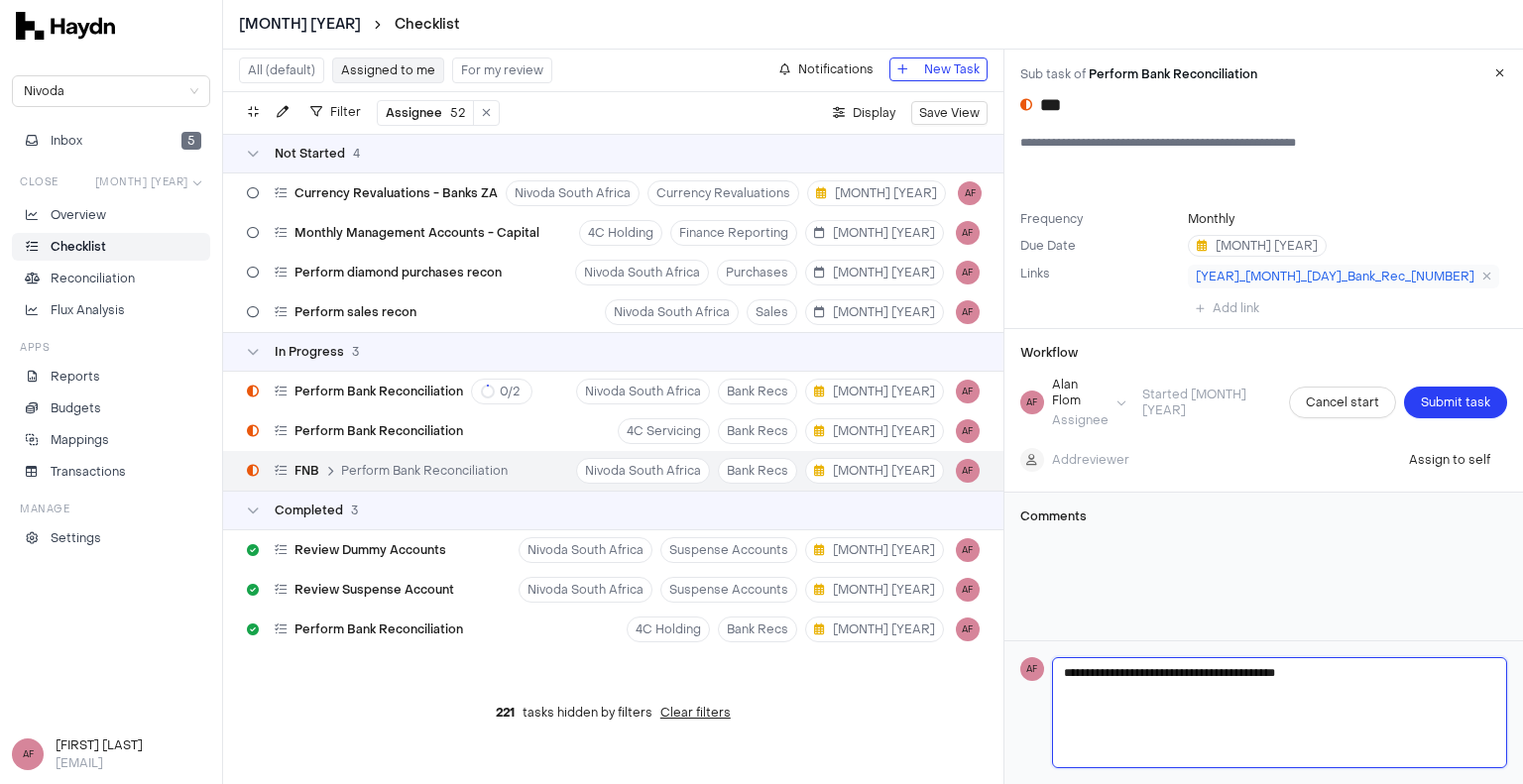 type 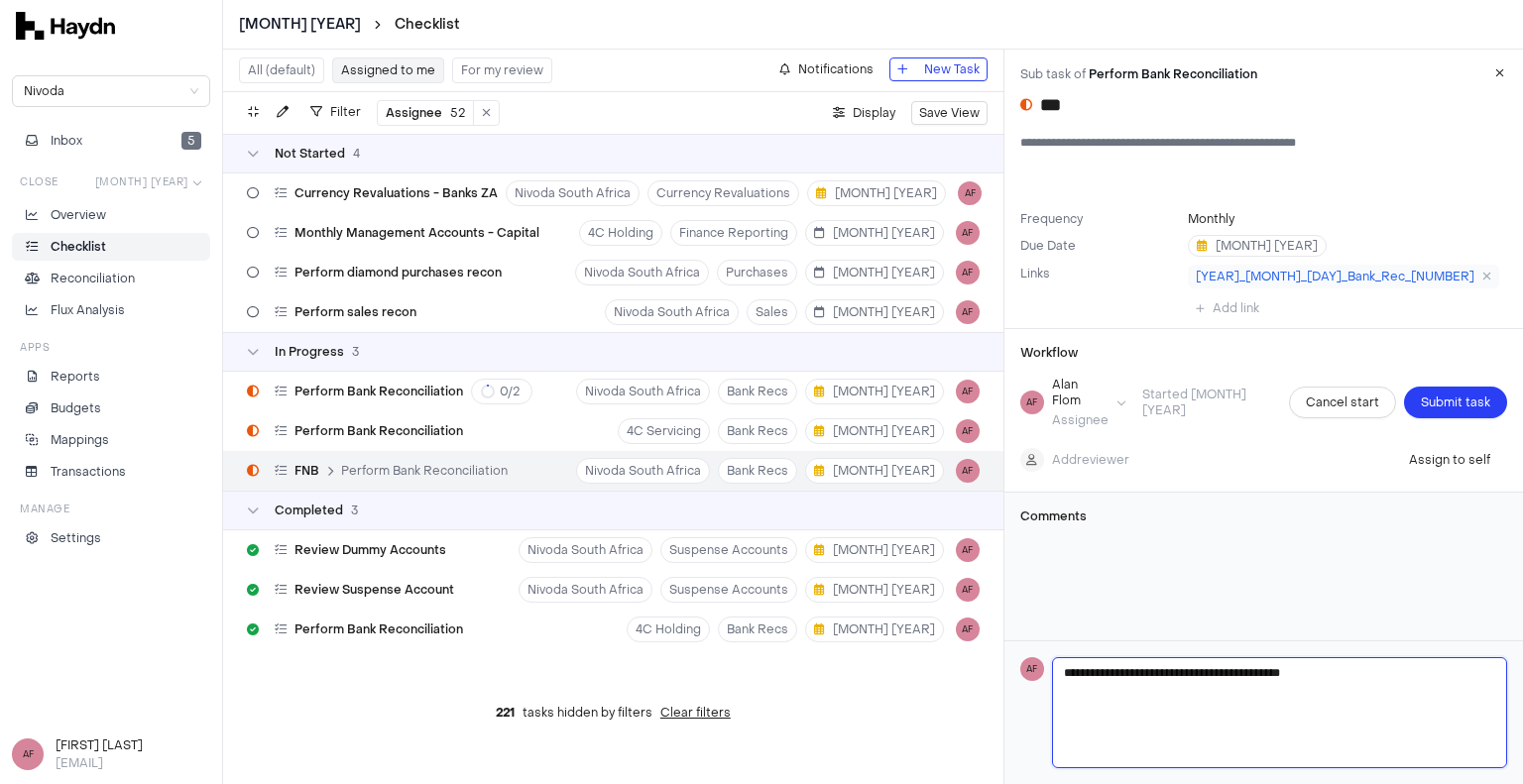 type on "**********" 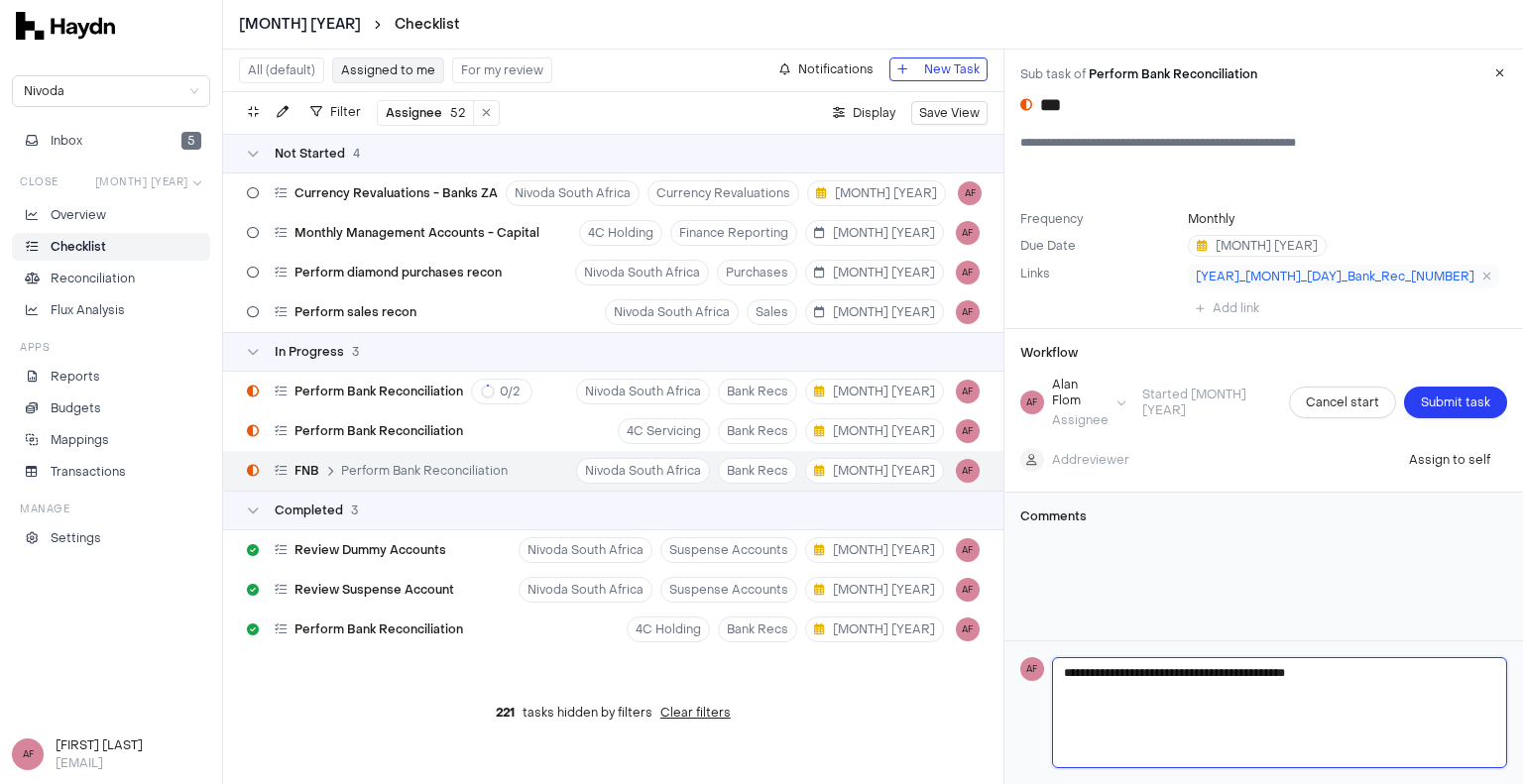 type on "**********" 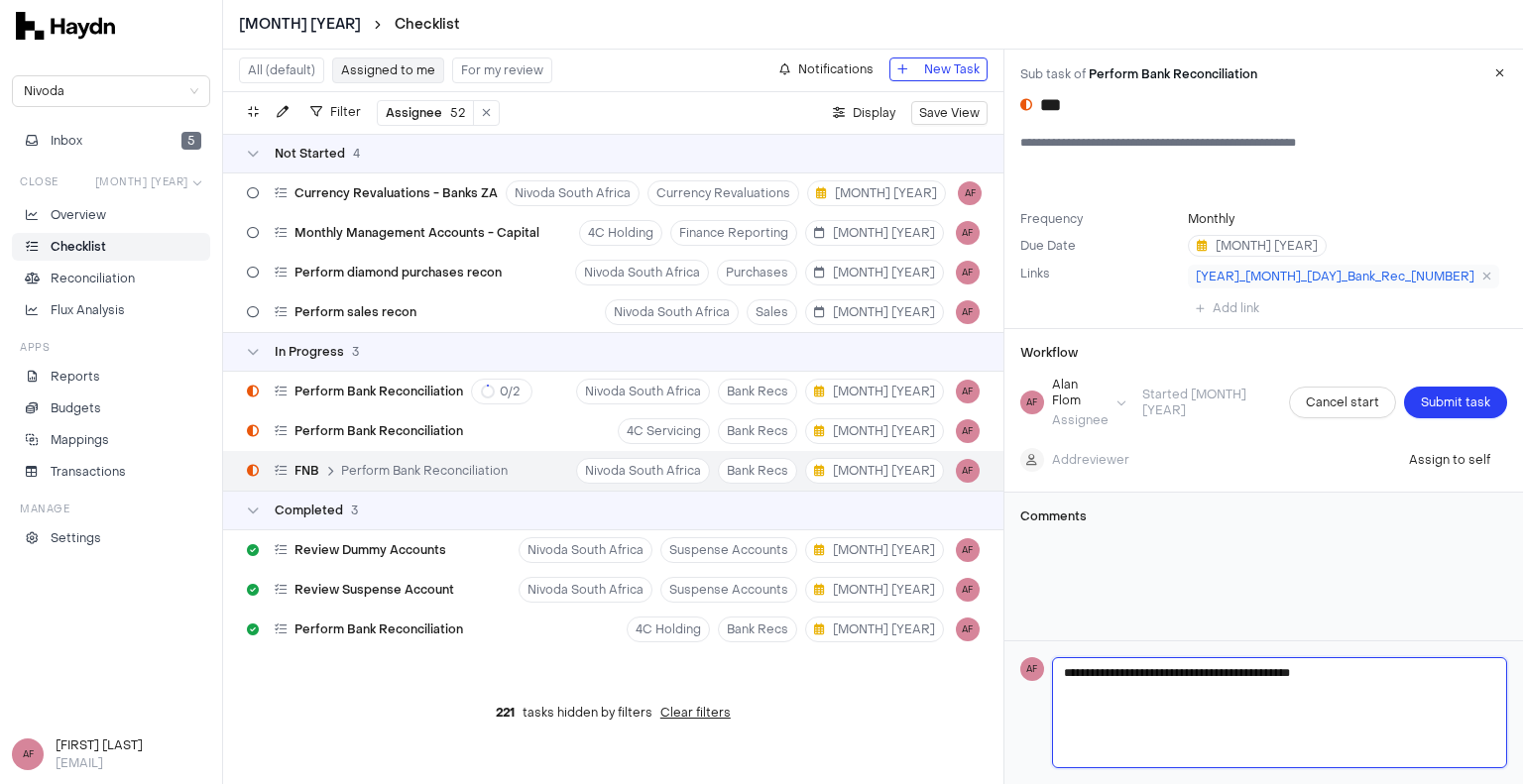 type on "**********" 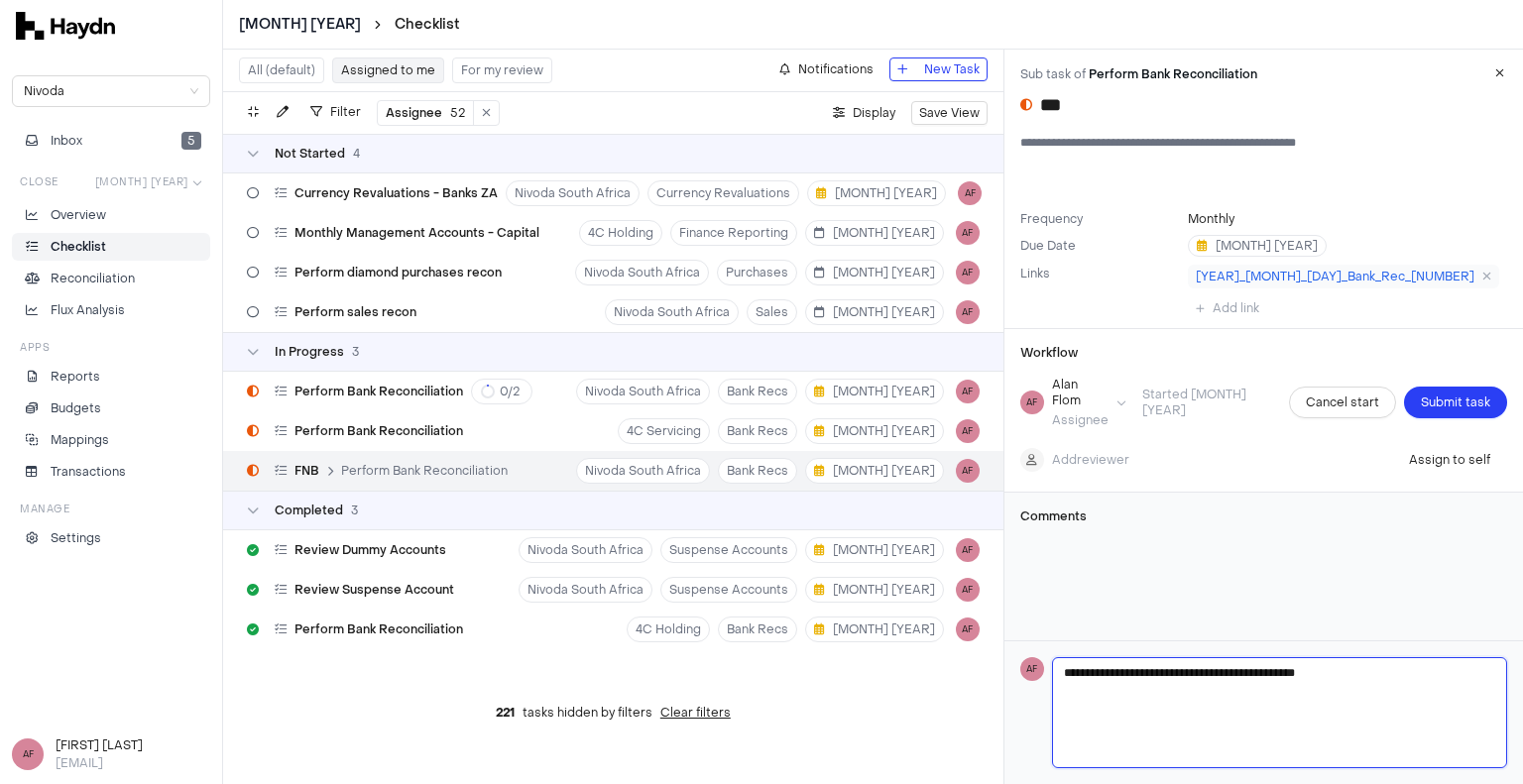 type on "**********" 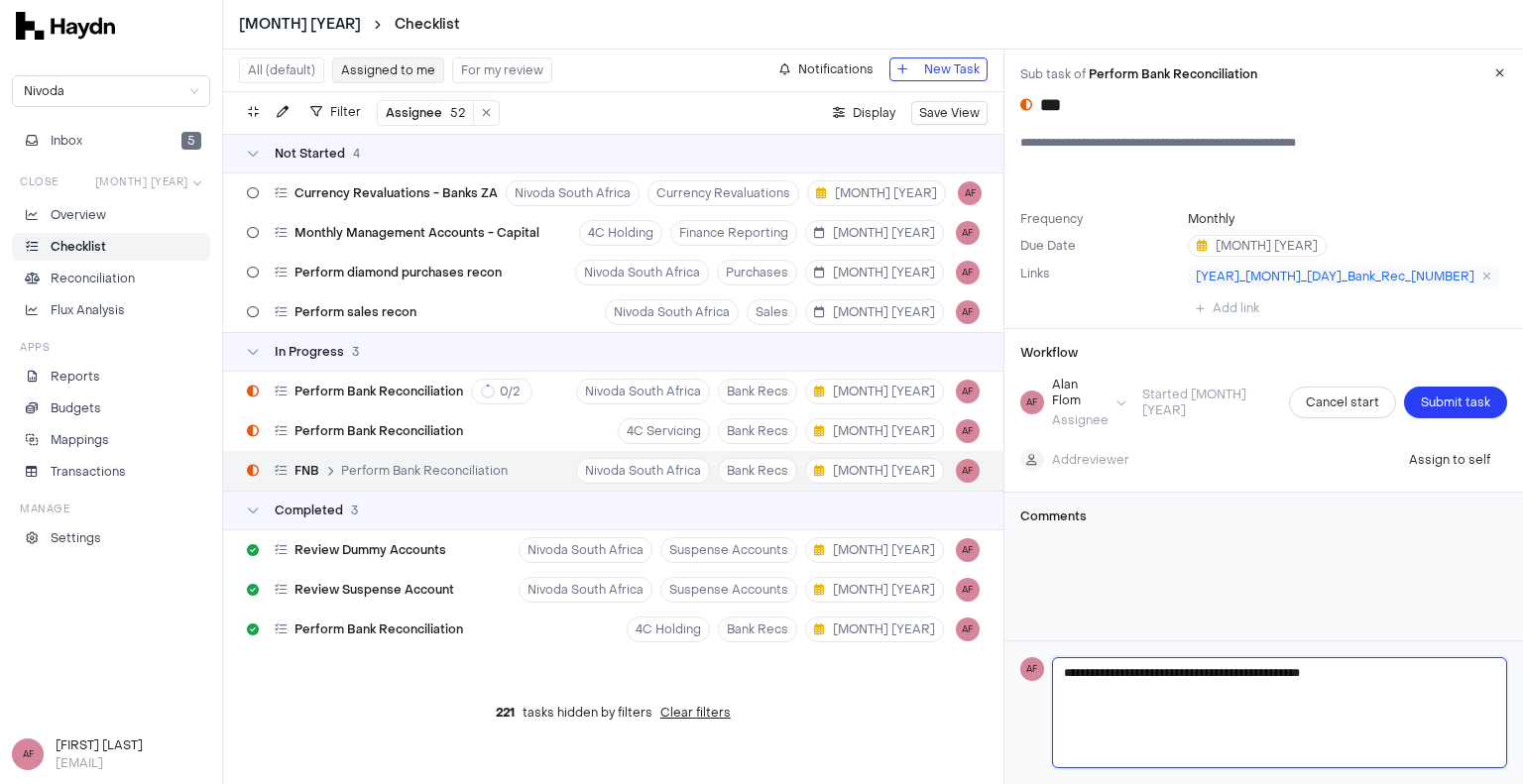 type on "**********" 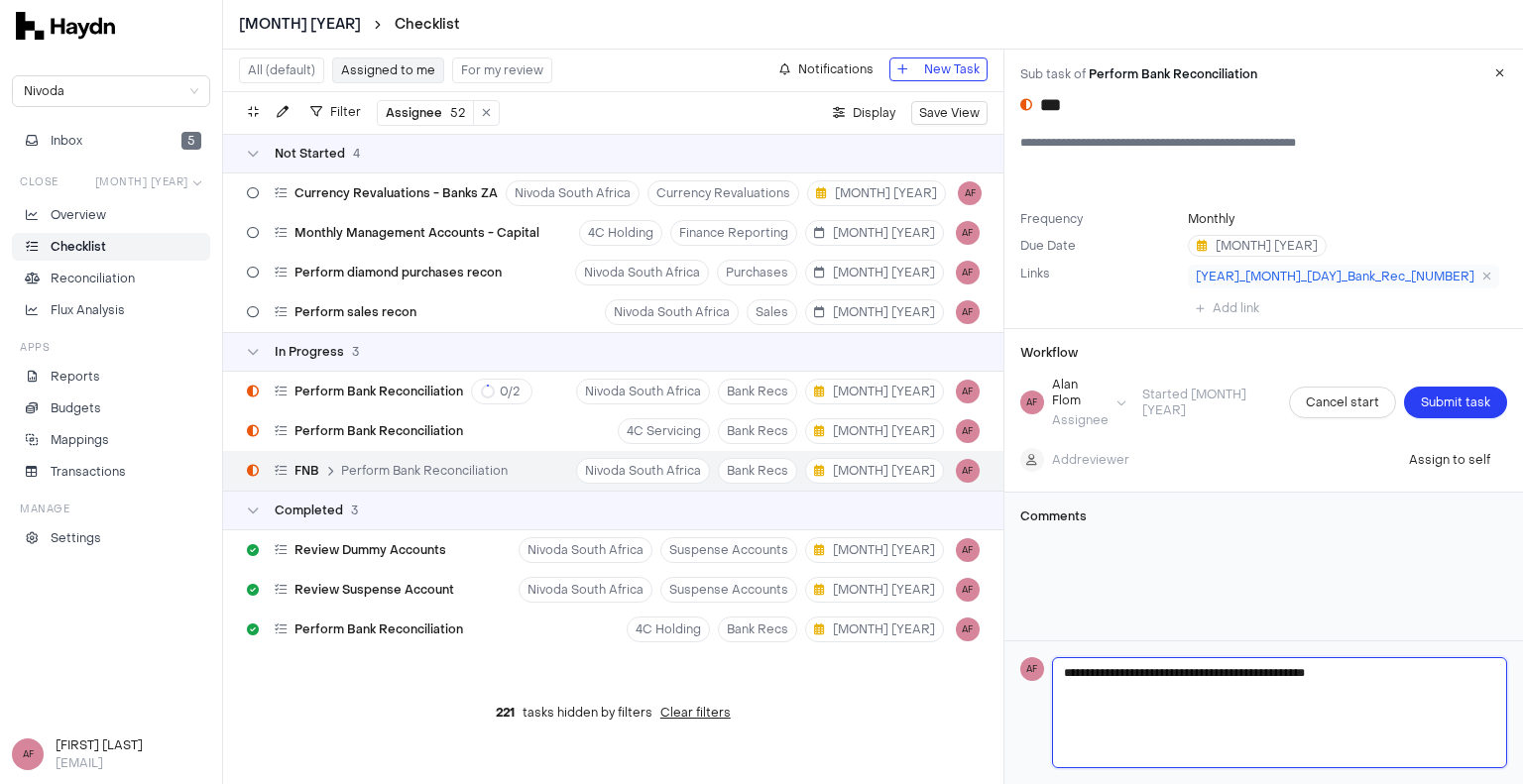 type on "**********" 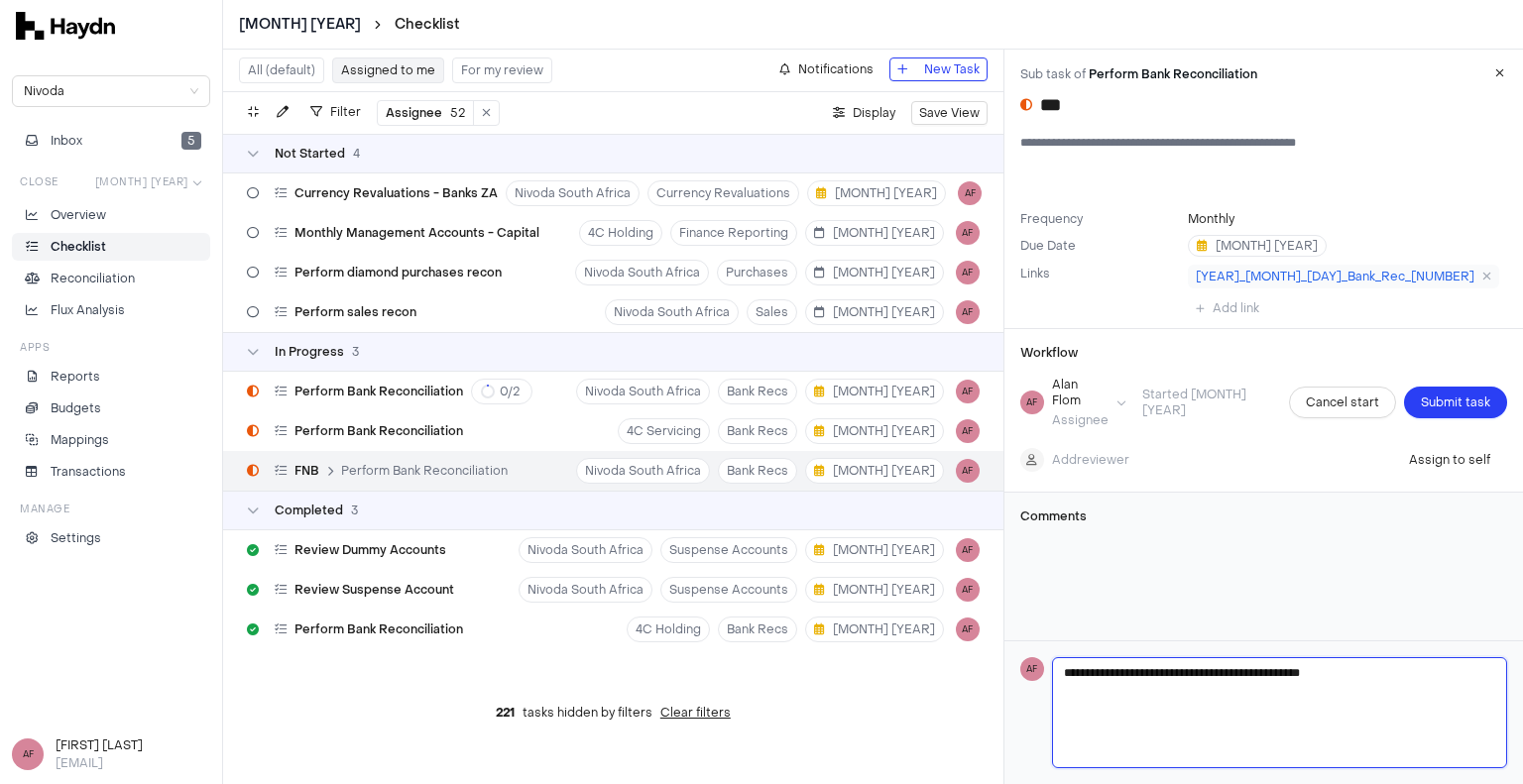 type on "**********" 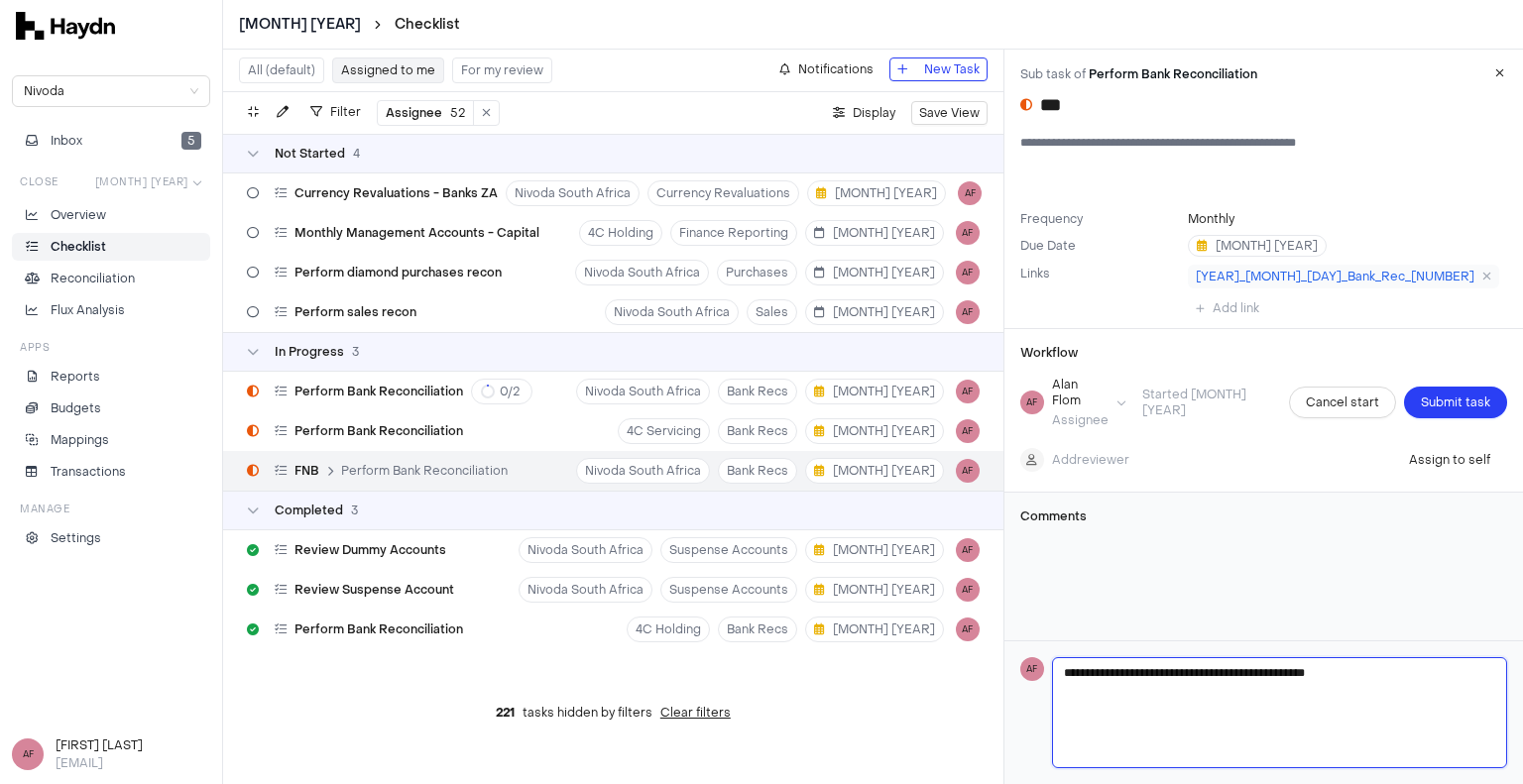 type on "**********" 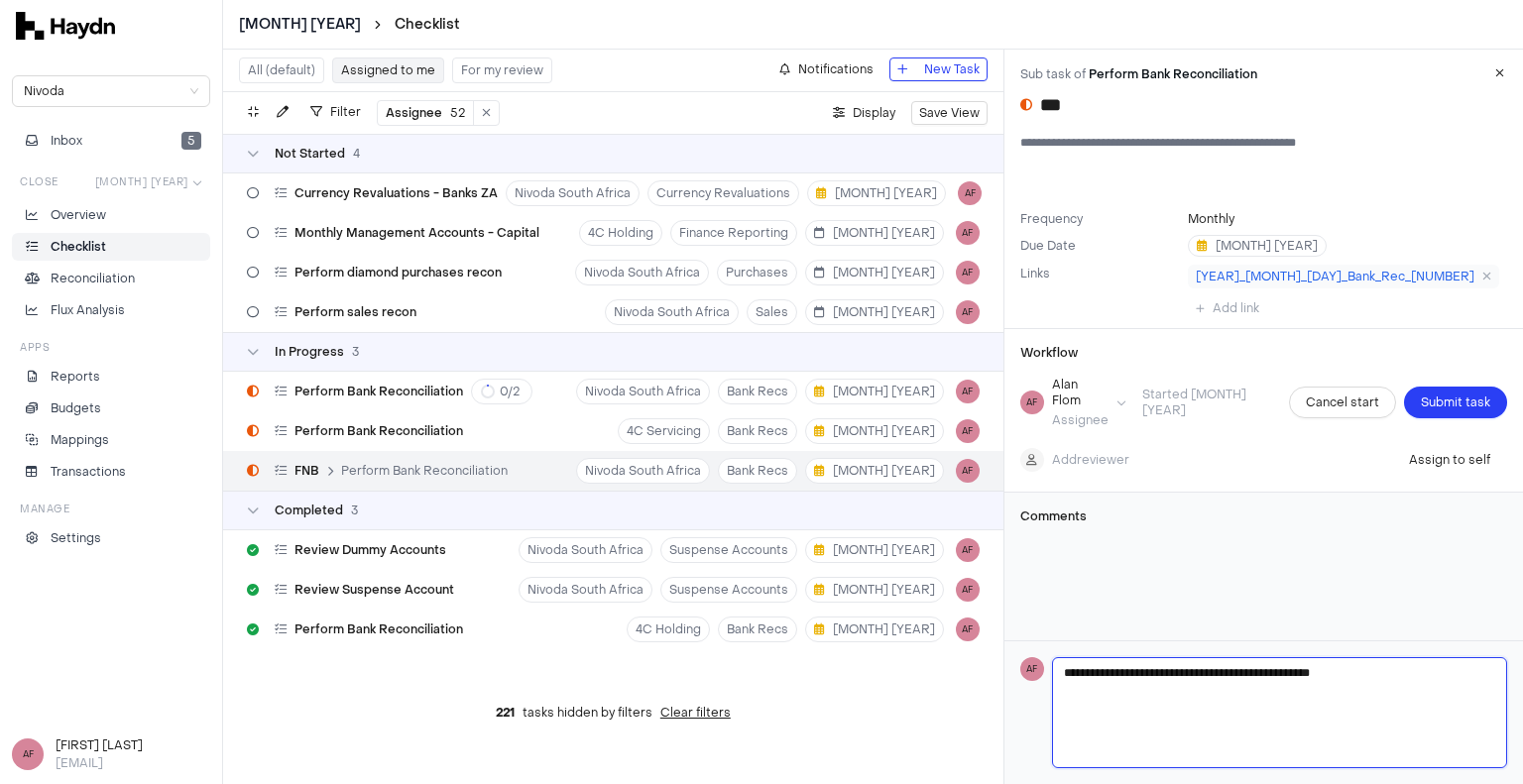 type on "**********" 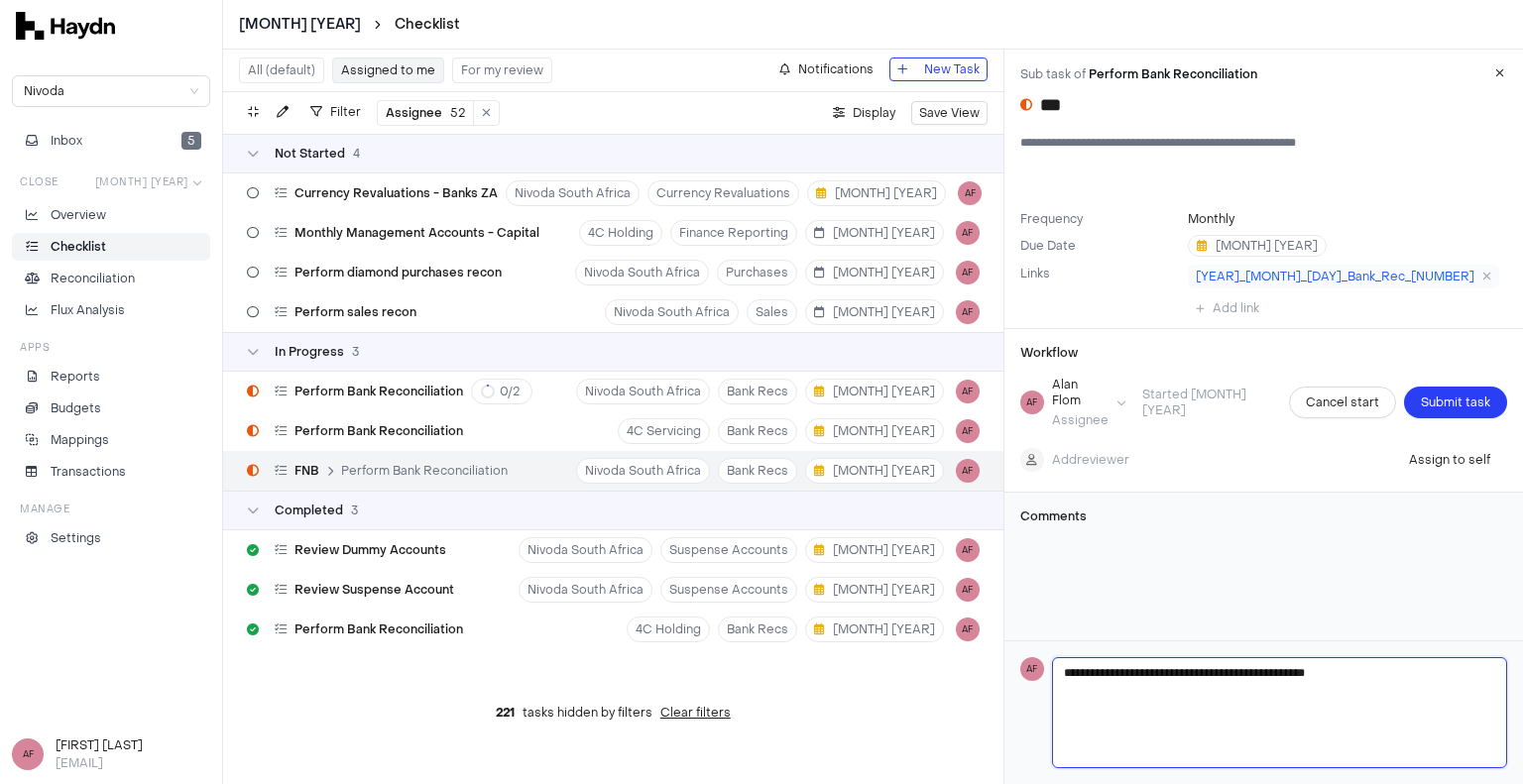 type on "**********" 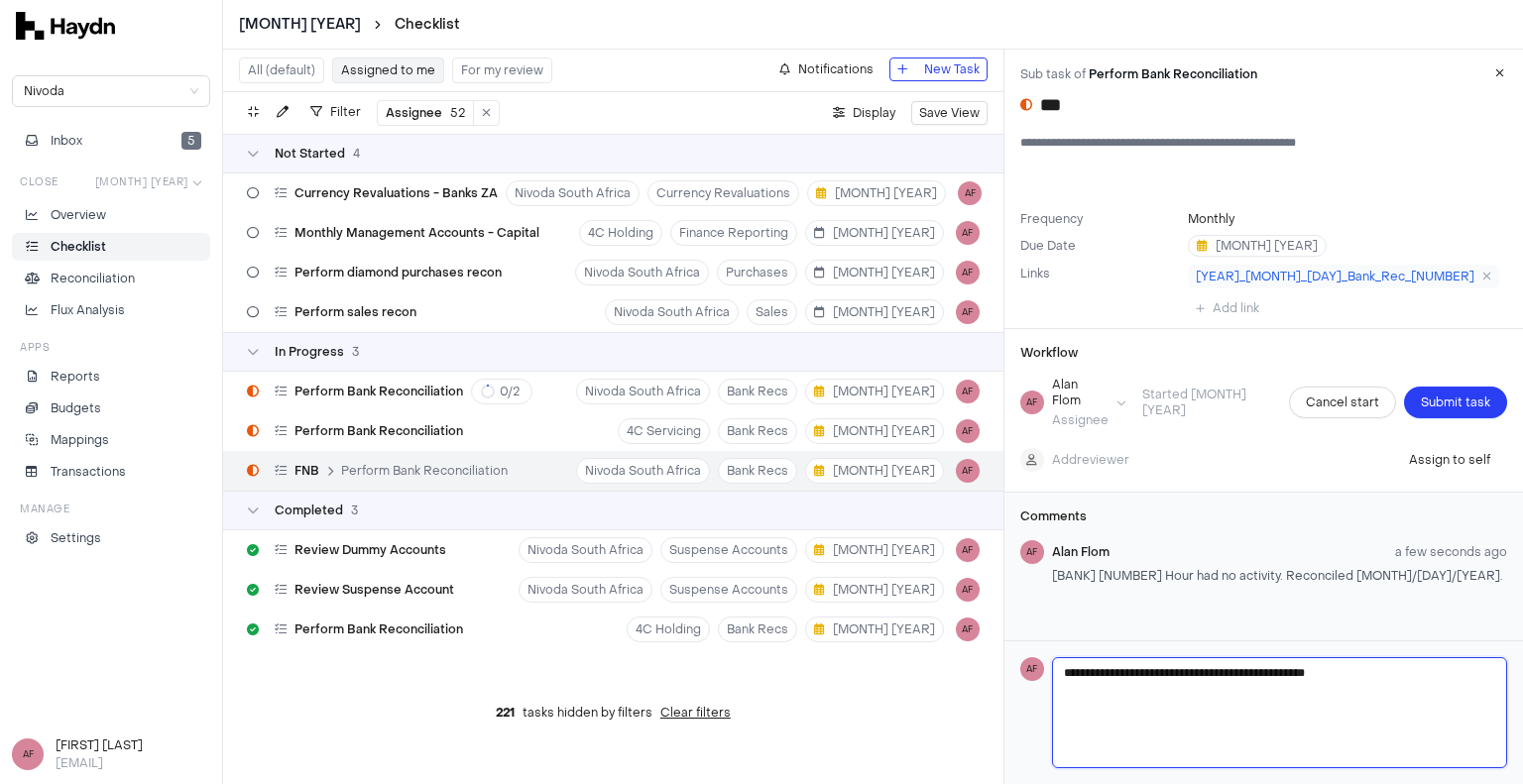 type 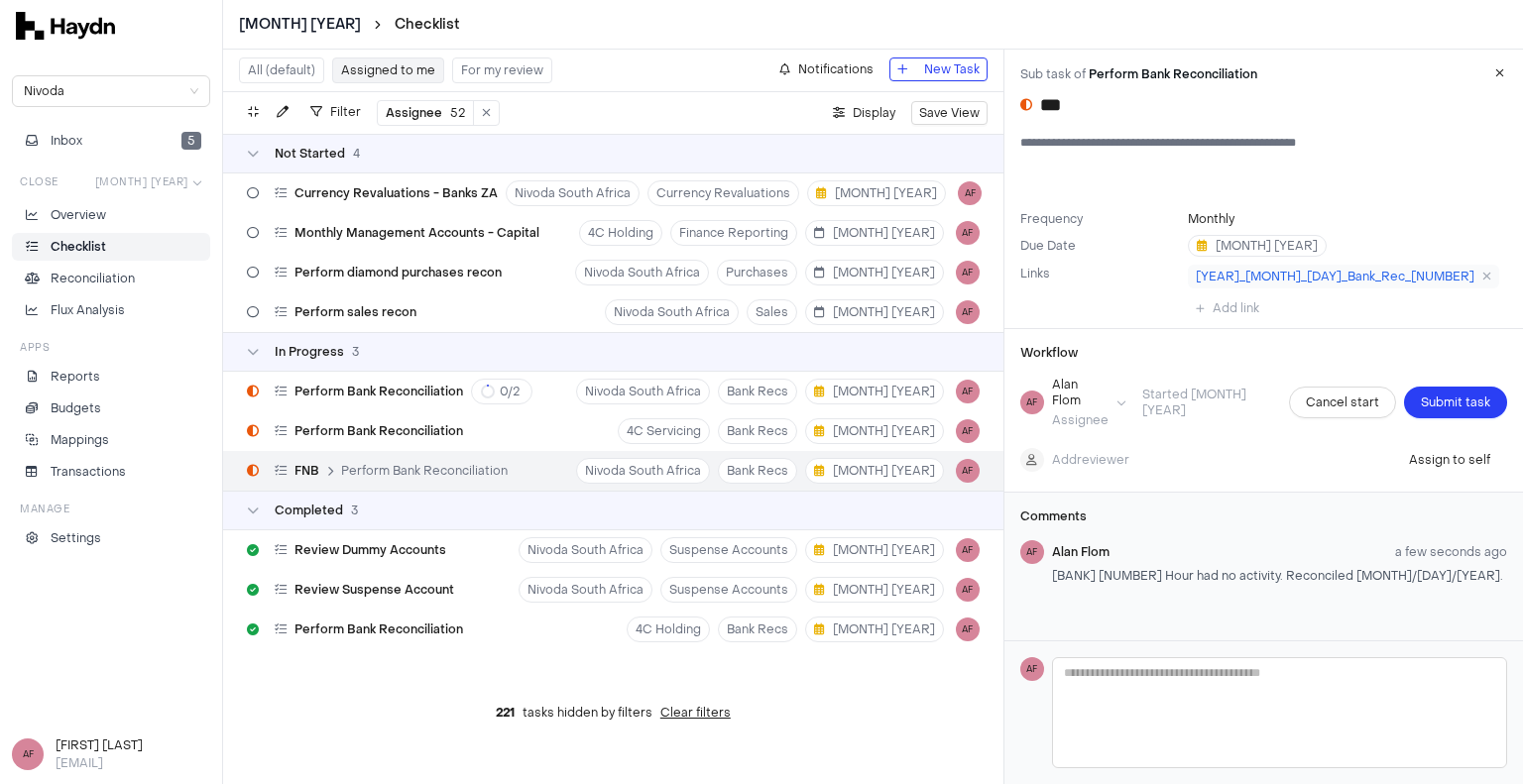 type 